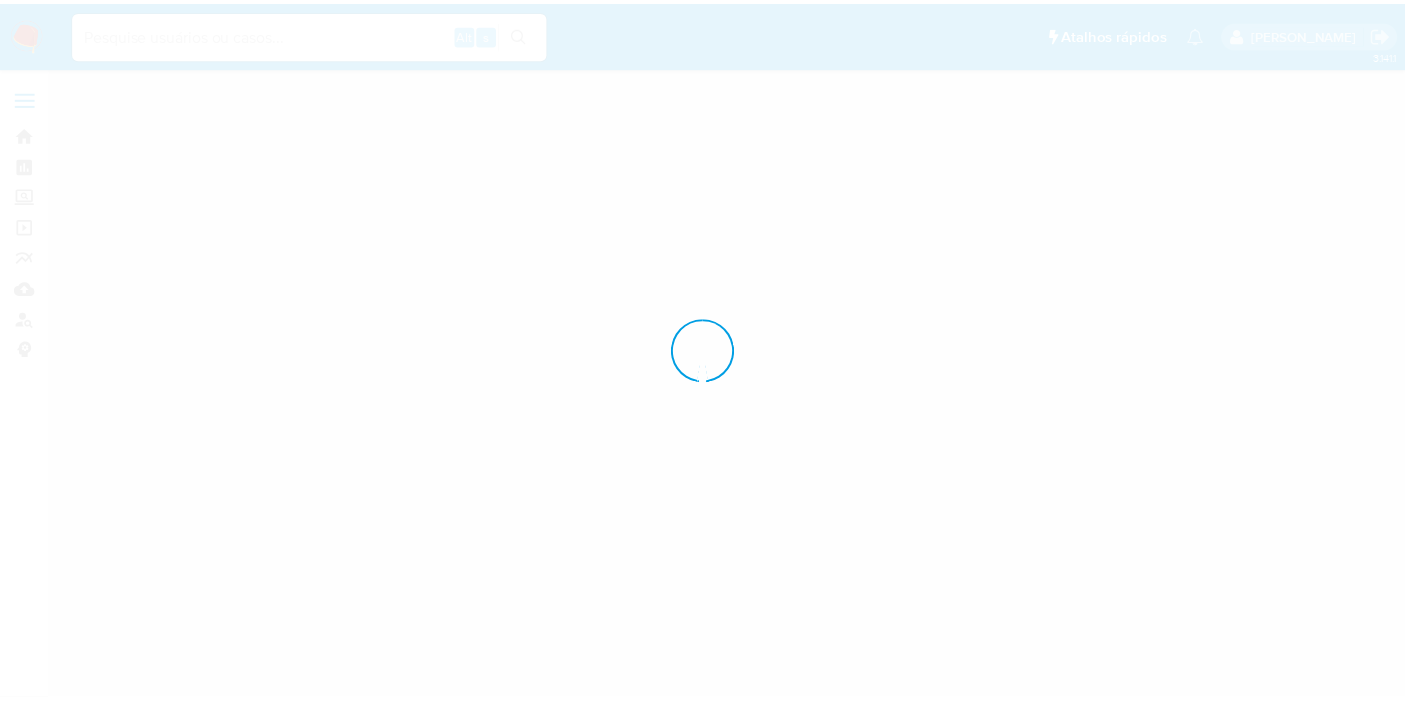 scroll, scrollTop: 0, scrollLeft: 0, axis: both 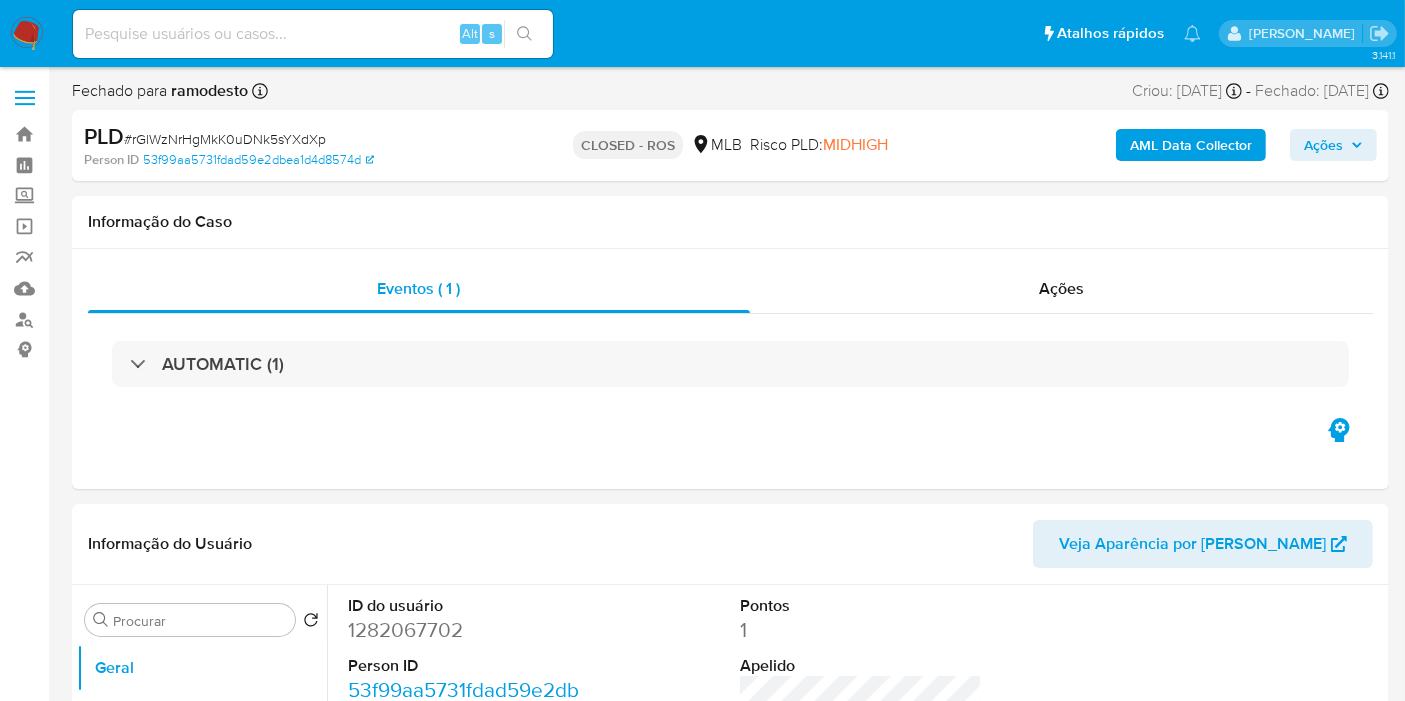 select on "10" 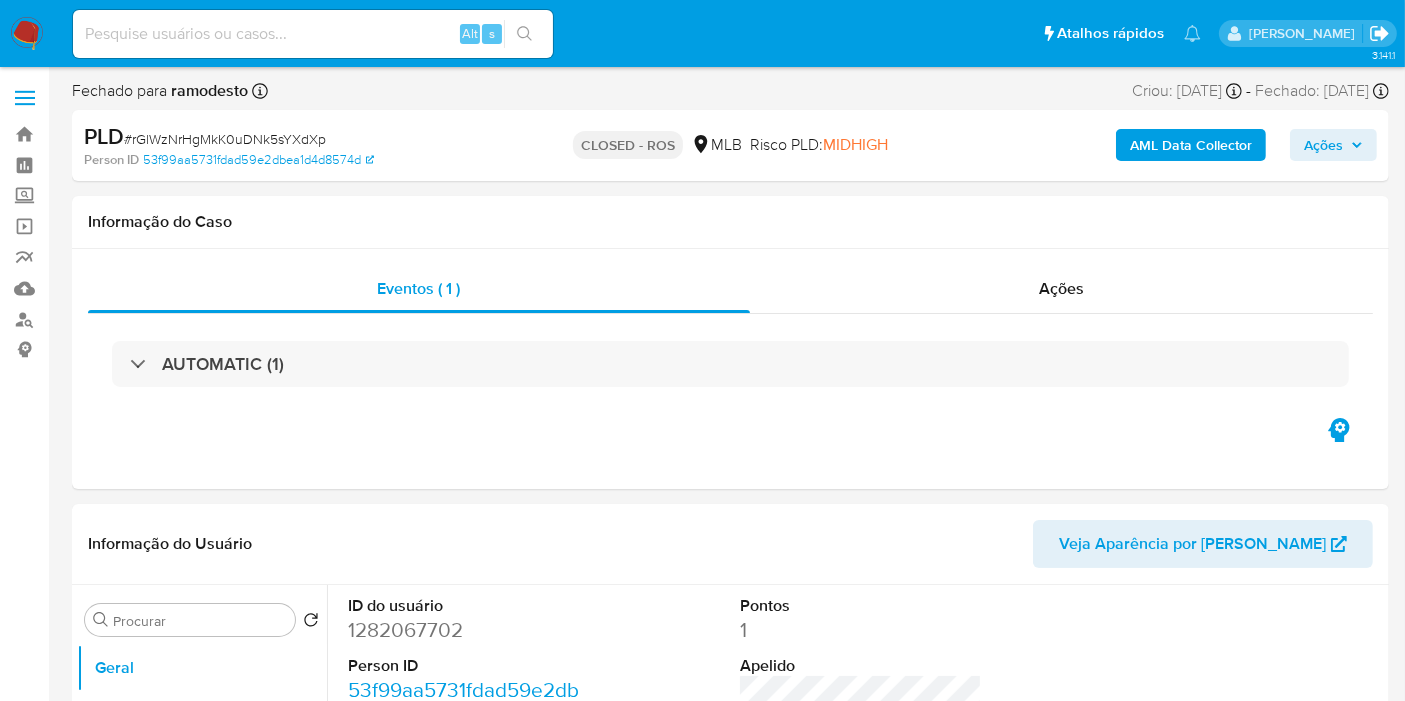 click 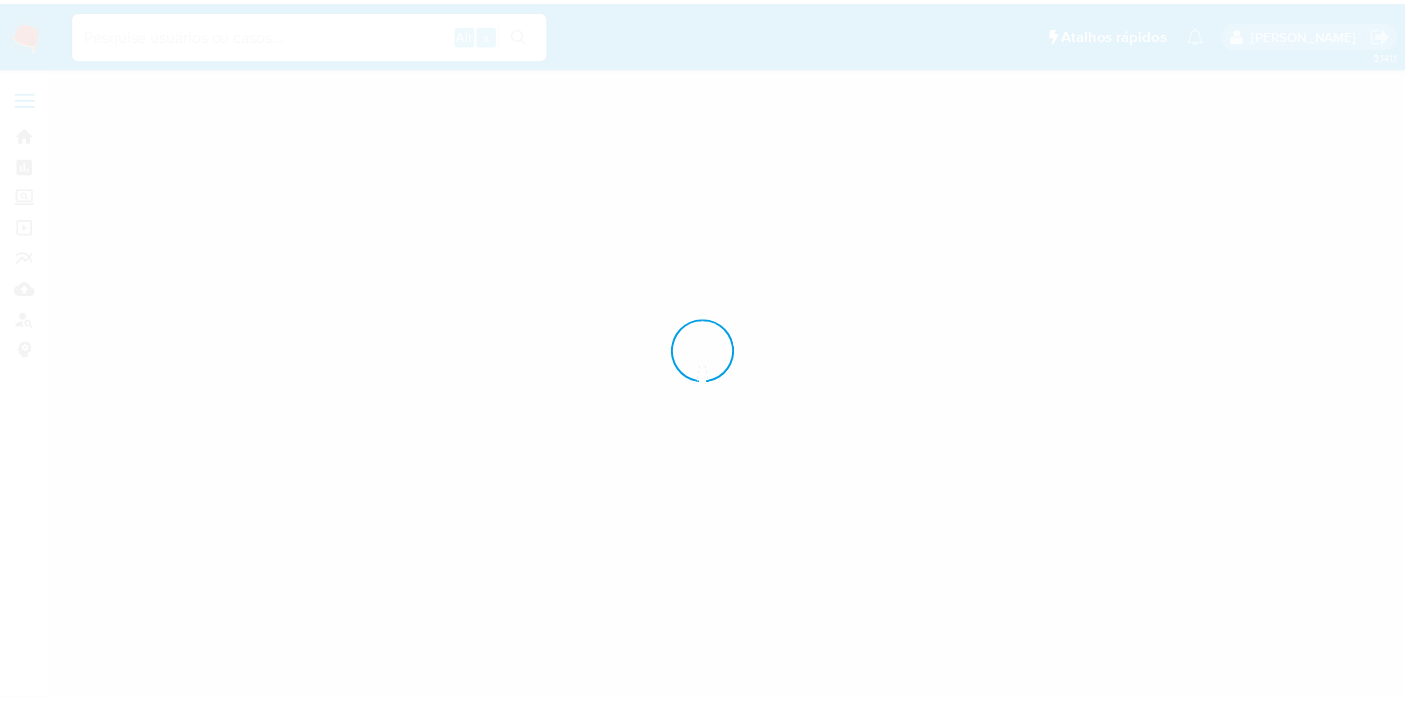 scroll, scrollTop: 0, scrollLeft: 0, axis: both 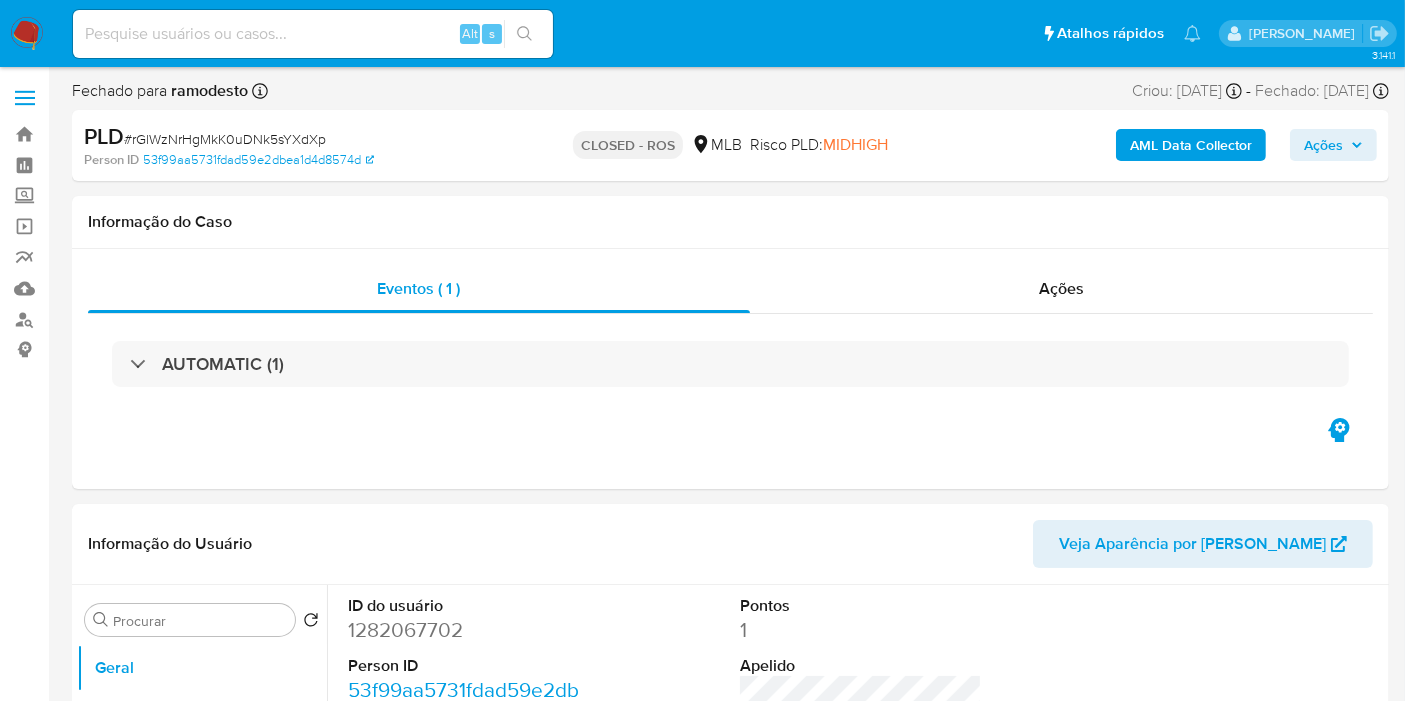 select on "10" 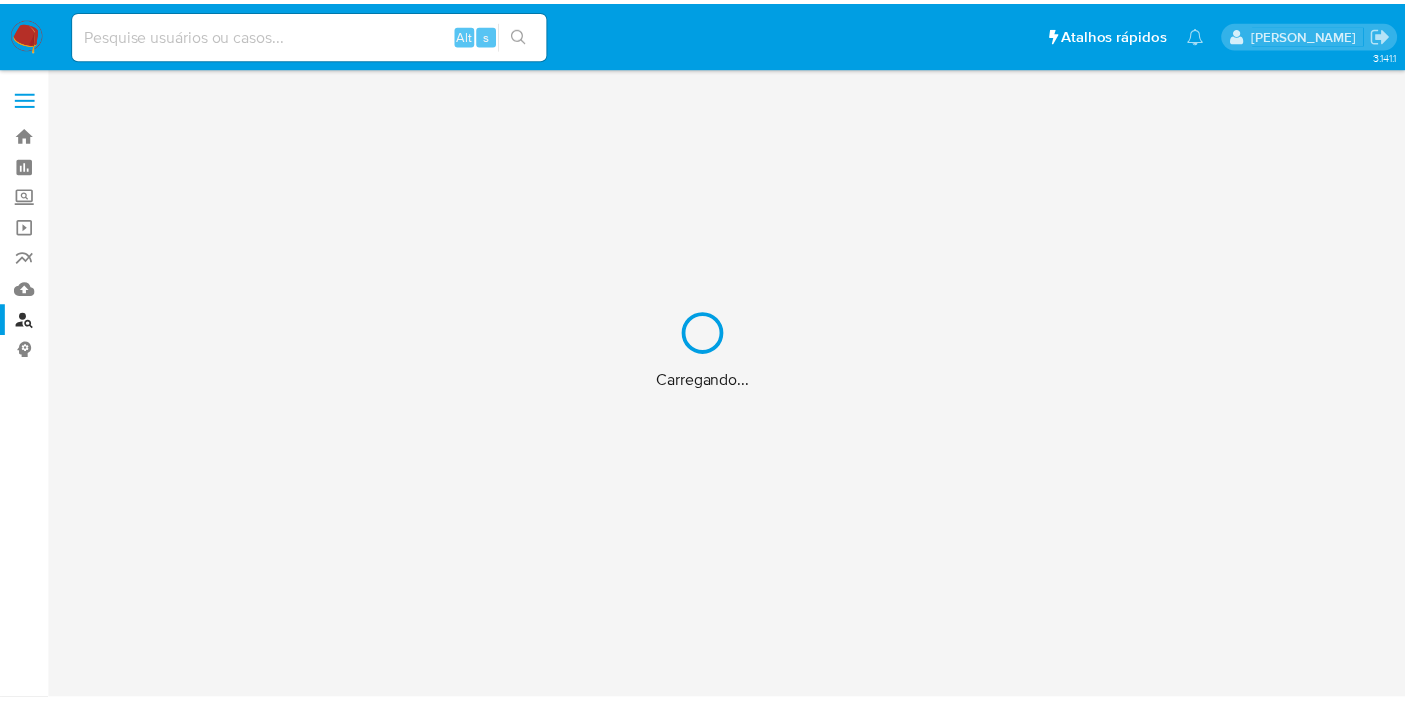scroll, scrollTop: 0, scrollLeft: 0, axis: both 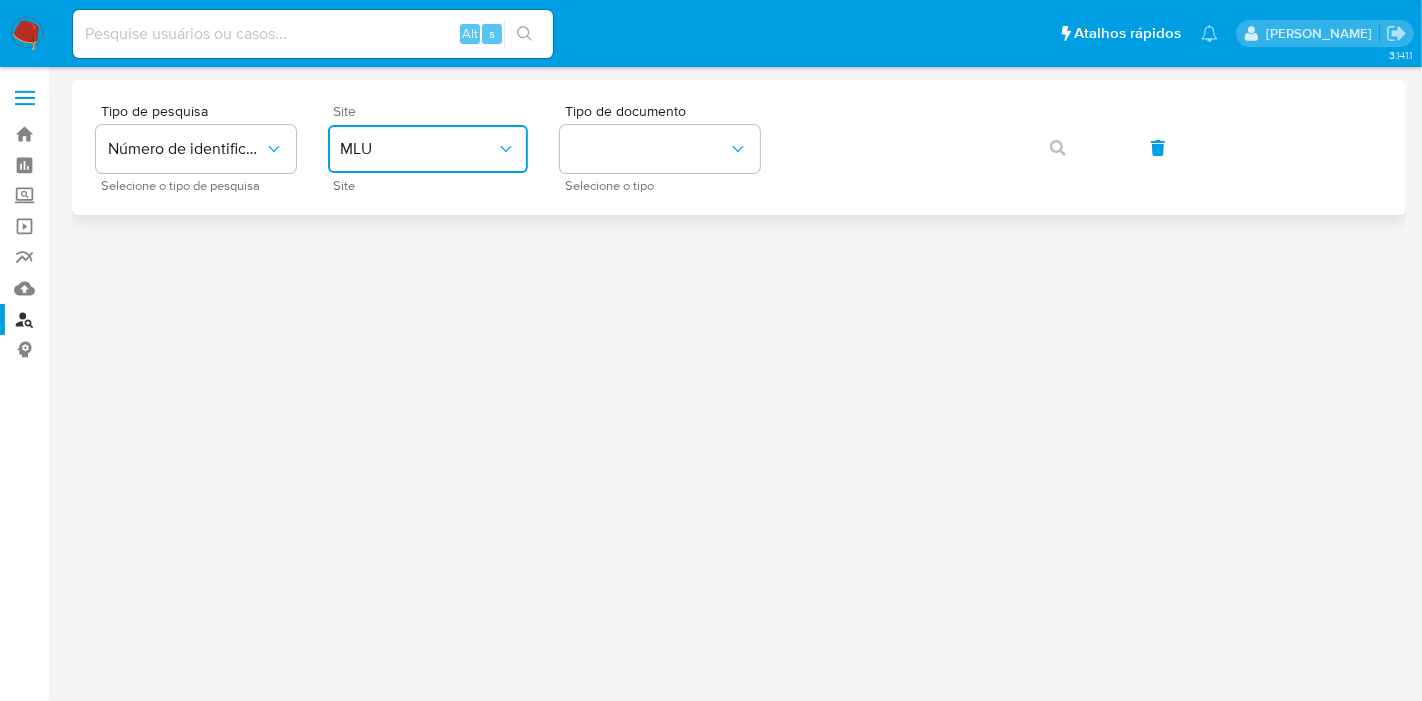click on "MLU" at bounding box center [418, 149] 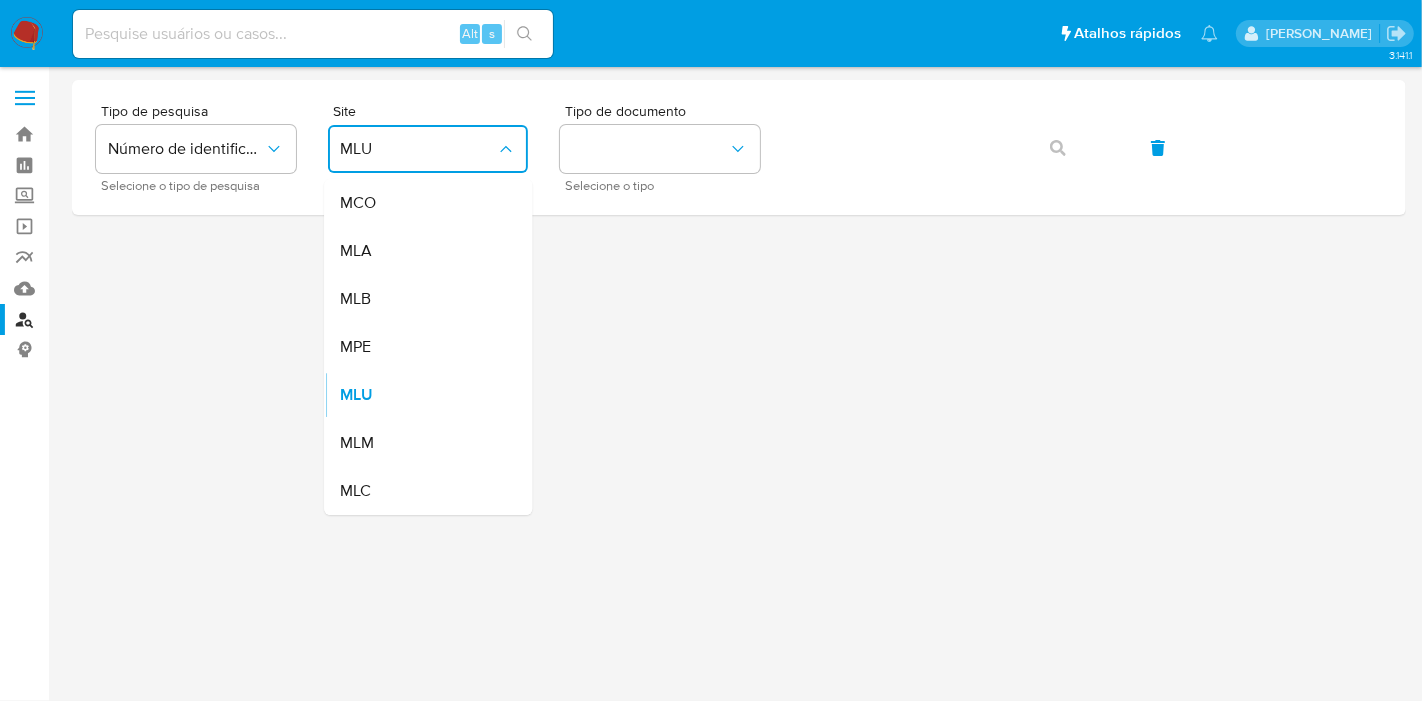 click on "MLB" at bounding box center (422, 299) 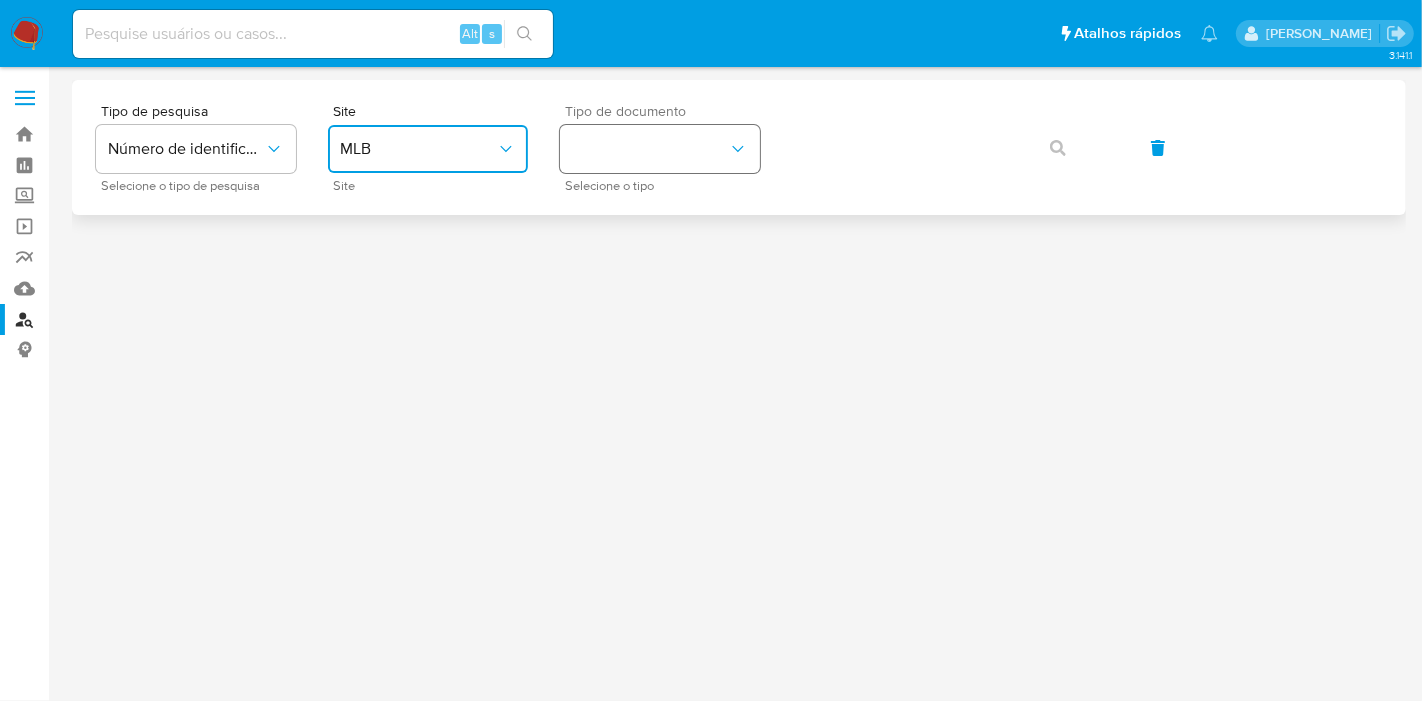 click at bounding box center (660, 149) 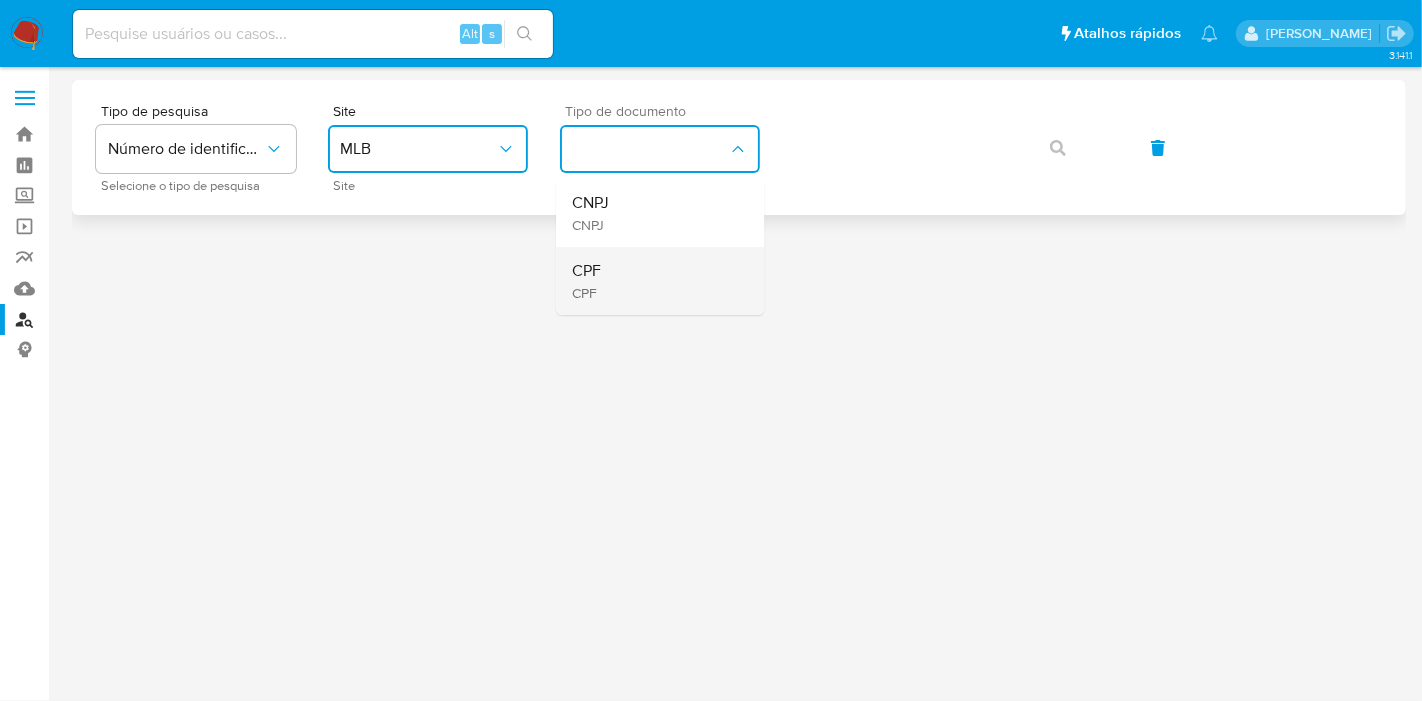 click on "CPF CPF" at bounding box center [654, 281] 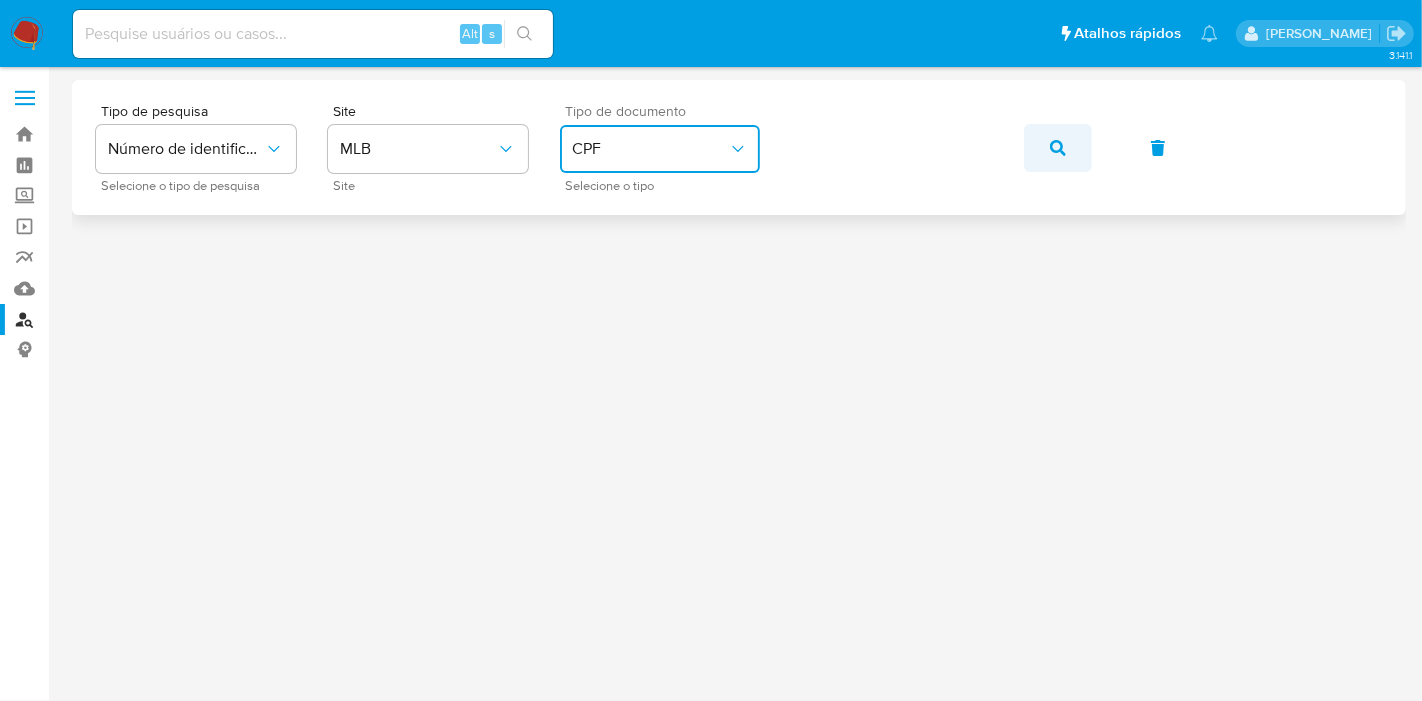 click at bounding box center (1058, 148) 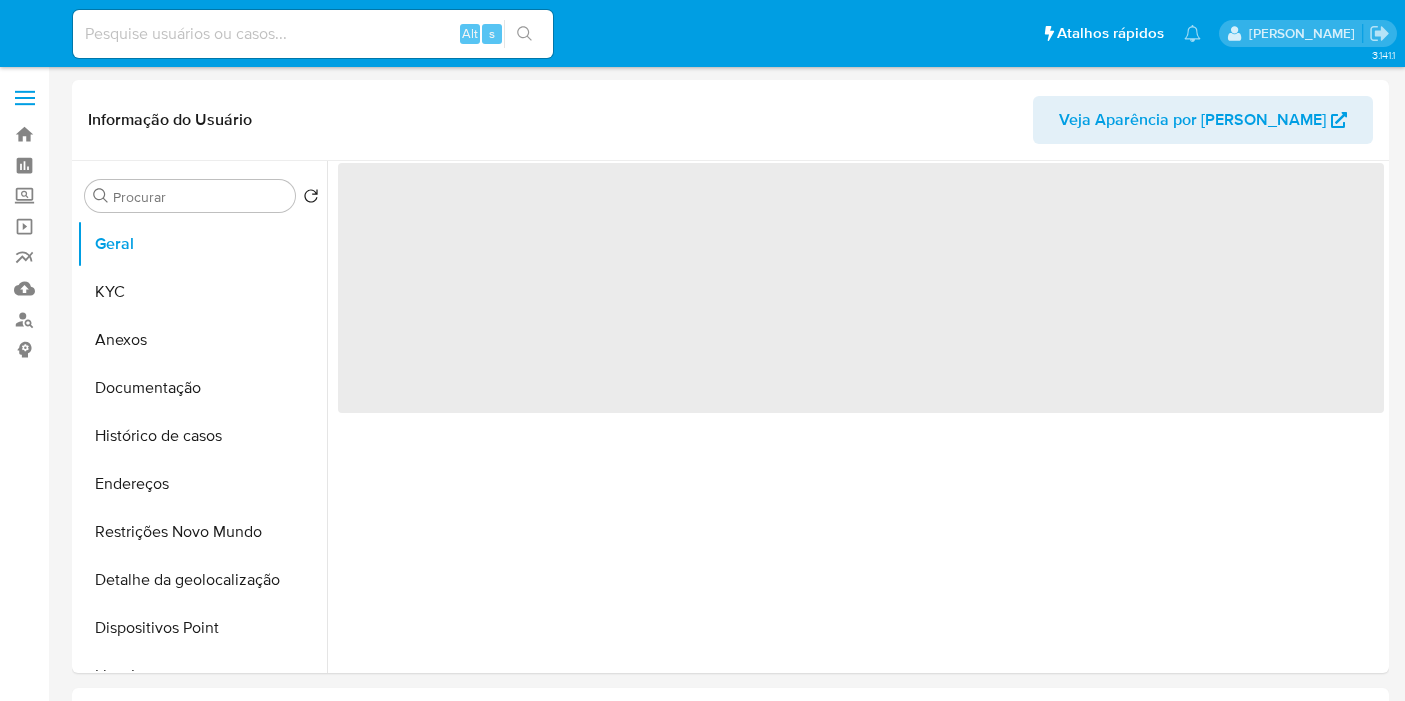 scroll, scrollTop: 0, scrollLeft: 0, axis: both 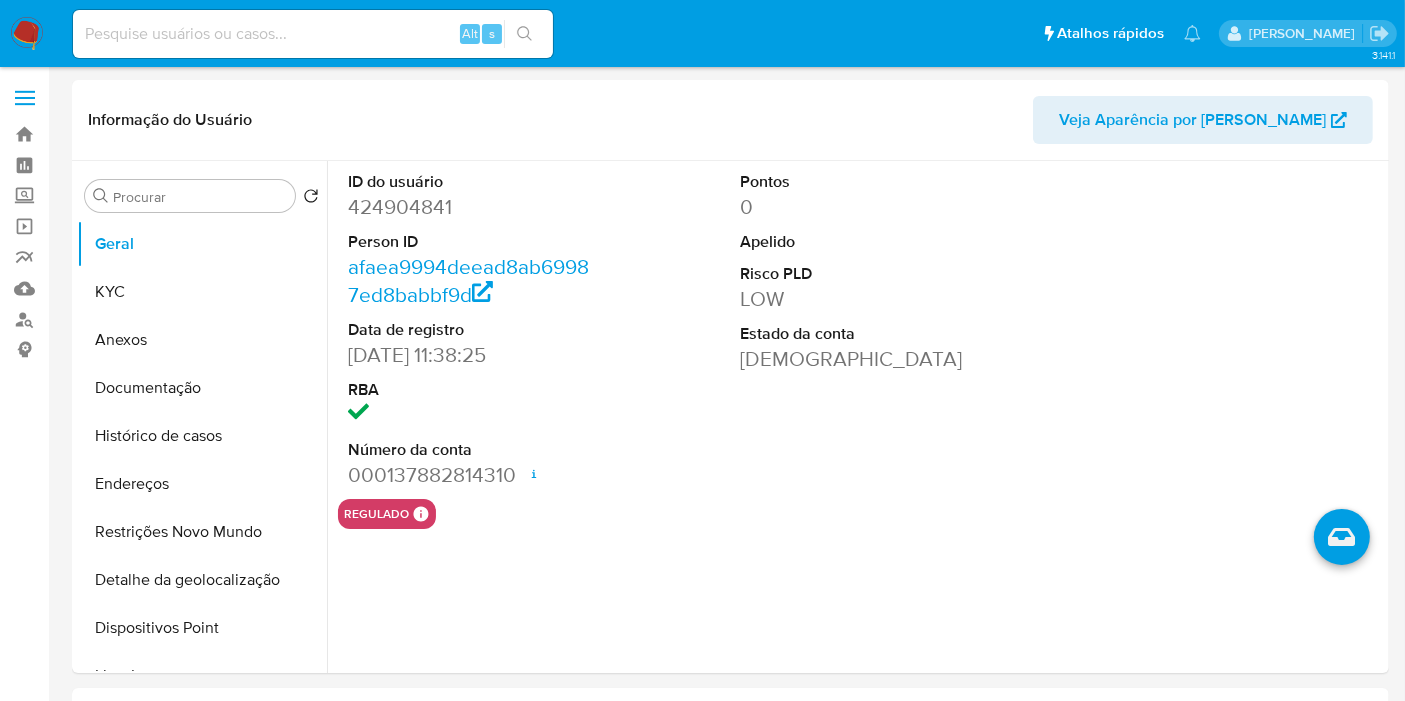 select on "10" 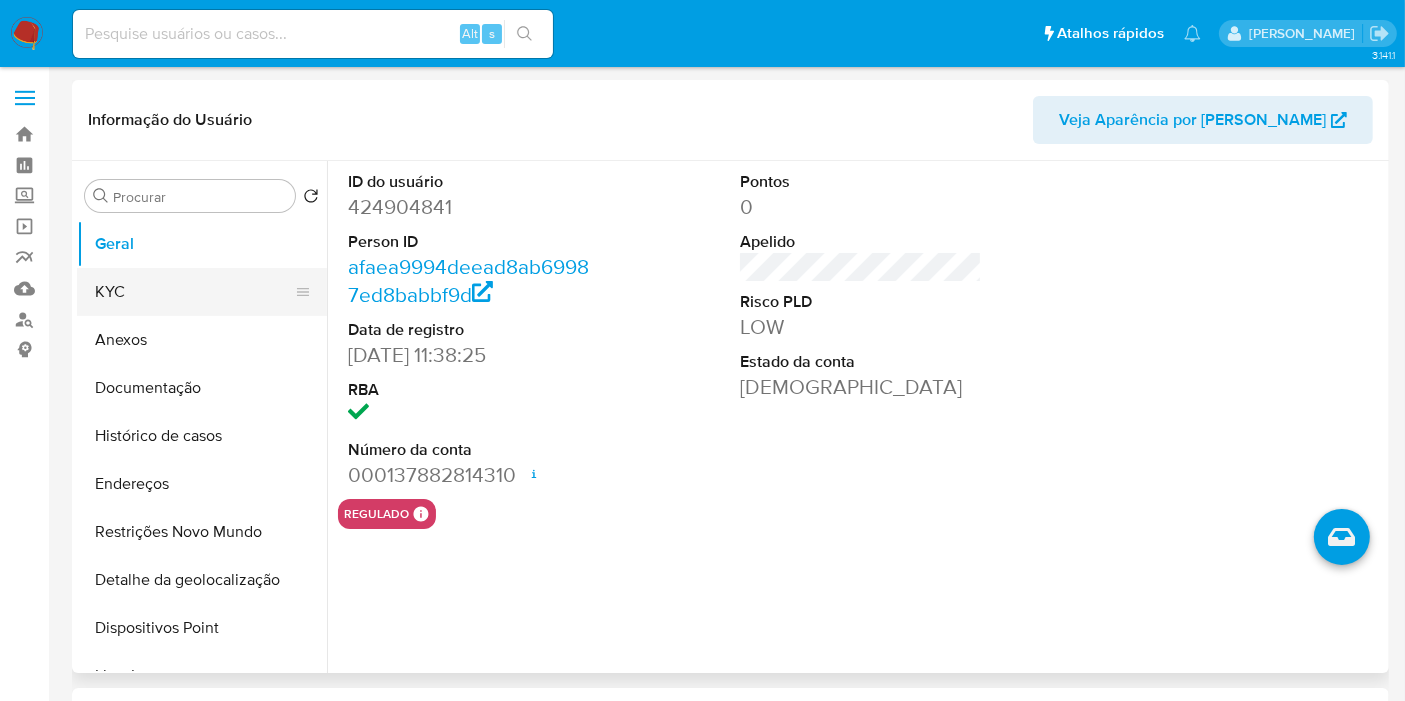 click on "KYC" at bounding box center (194, 292) 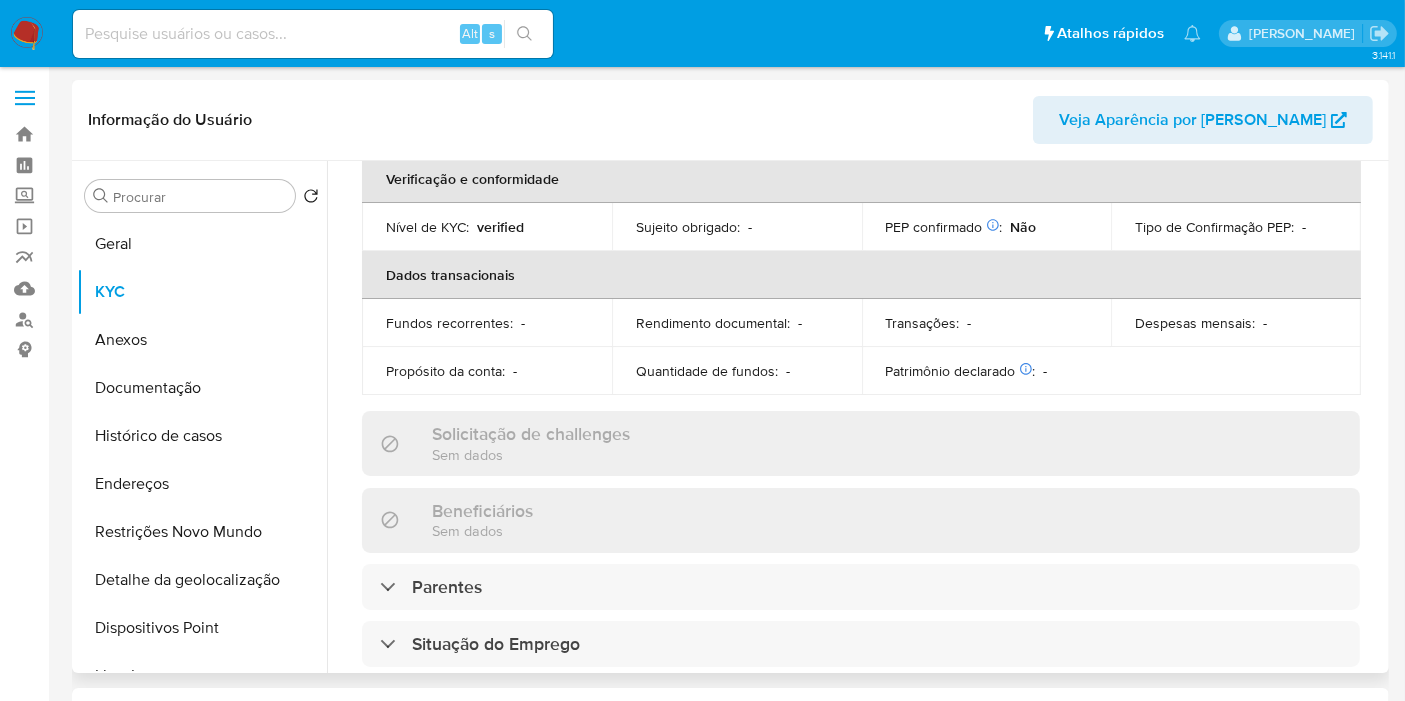 scroll, scrollTop: 934, scrollLeft: 0, axis: vertical 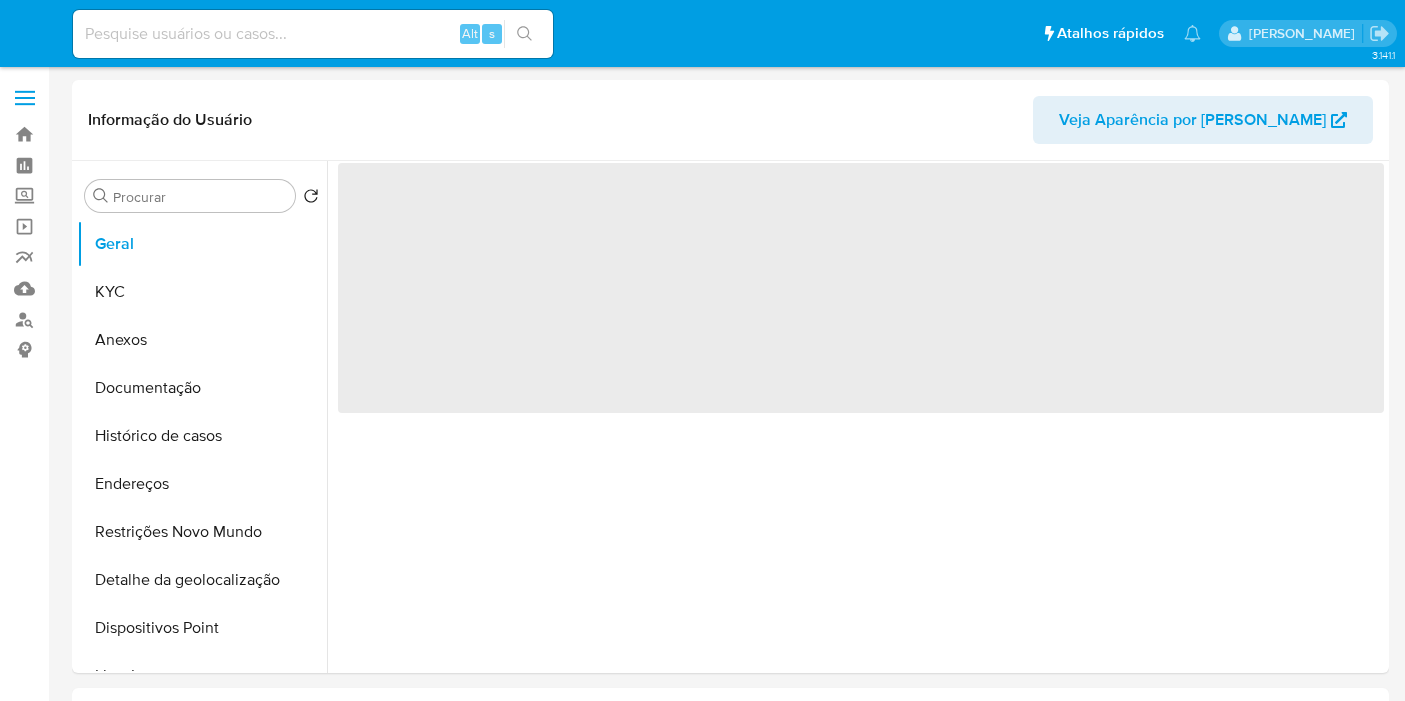 select on "10" 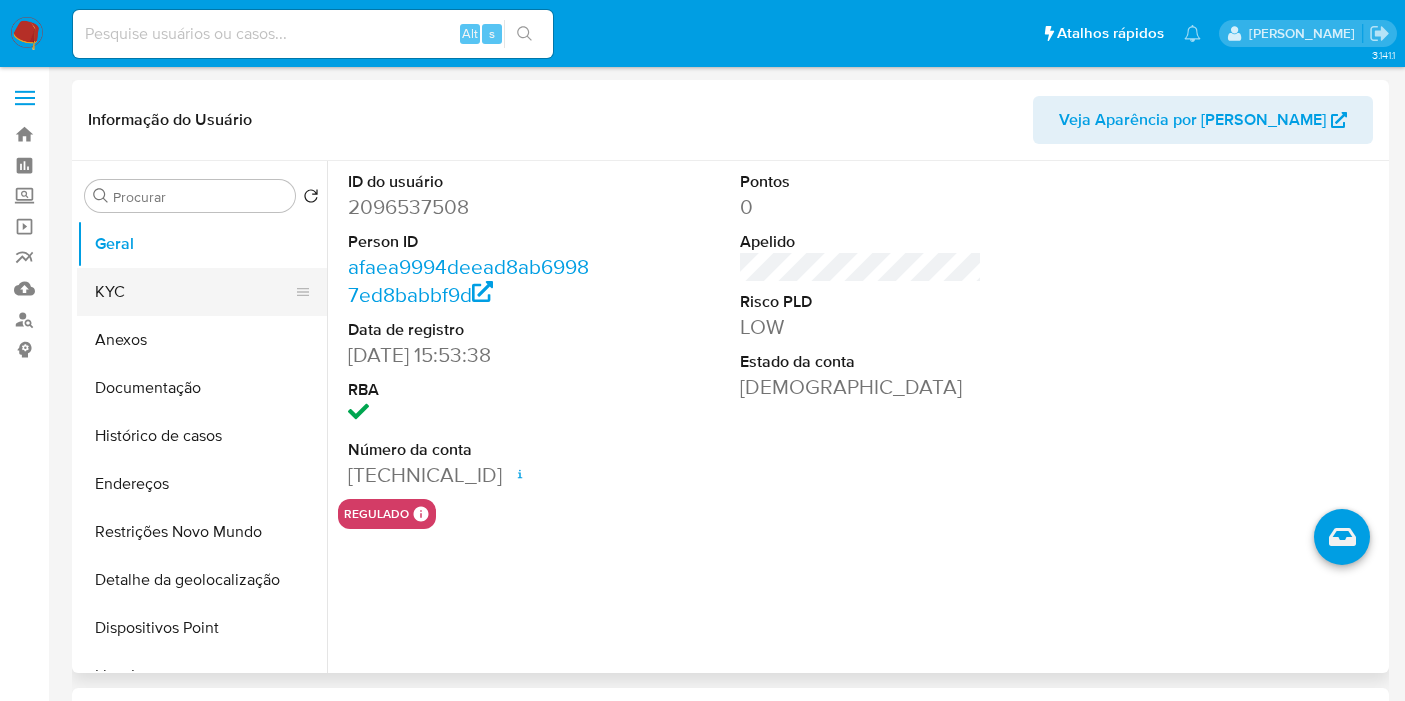 scroll, scrollTop: 0, scrollLeft: 0, axis: both 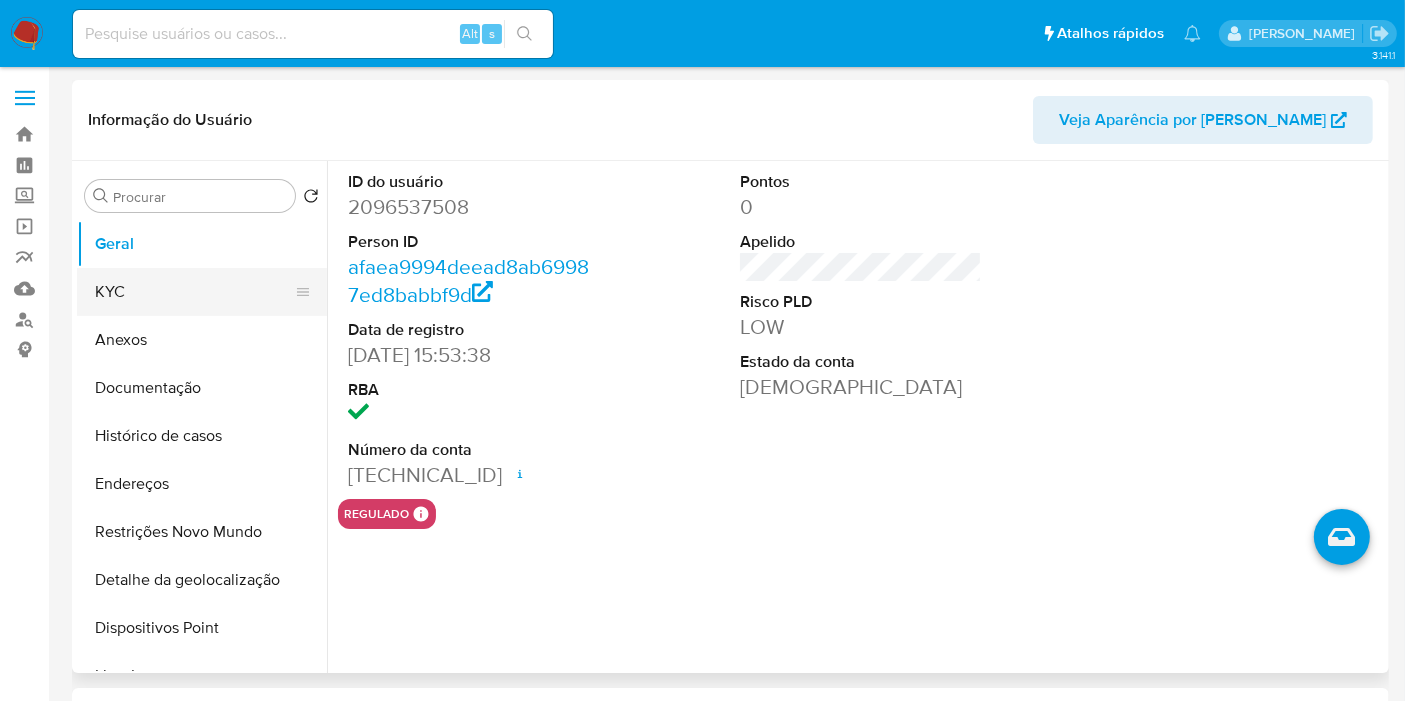 click on "KYC" at bounding box center [194, 292] 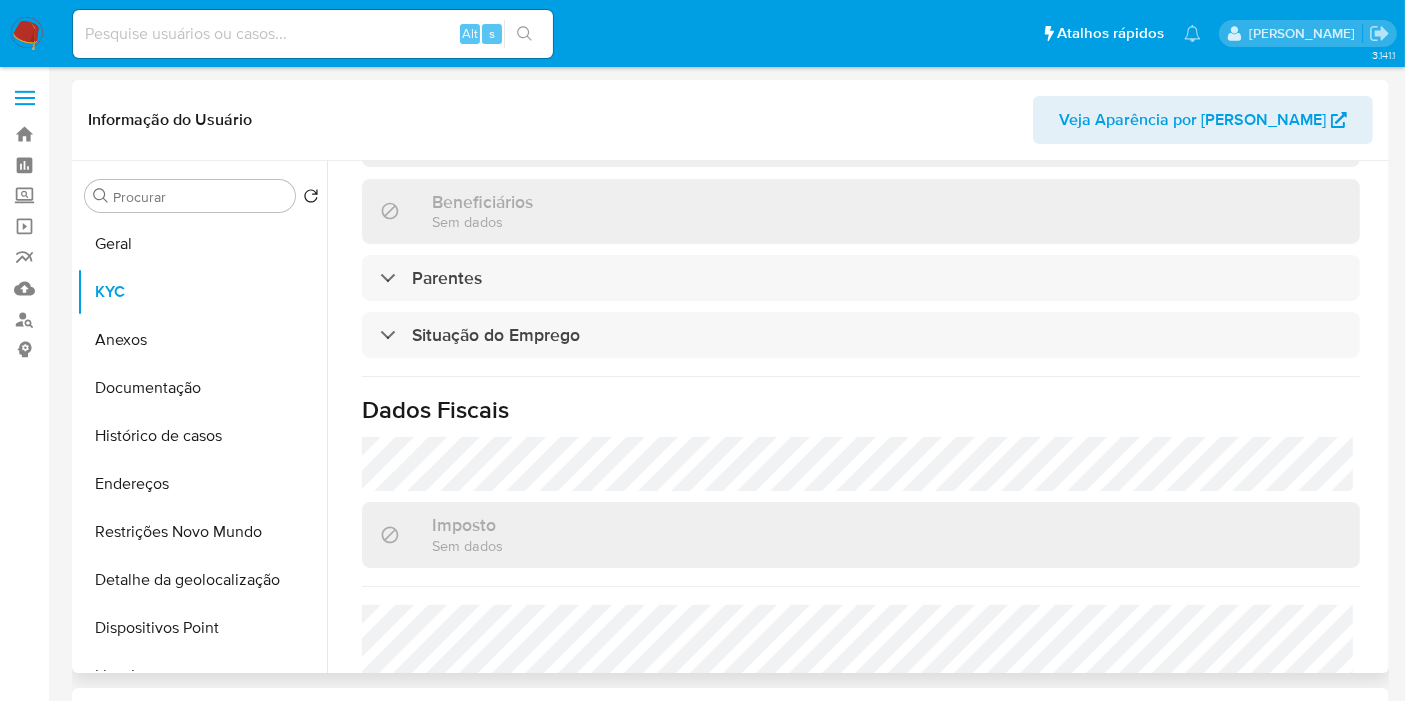 scroll, scrollTop: 888, scrollLeft: 0, axis: vertical 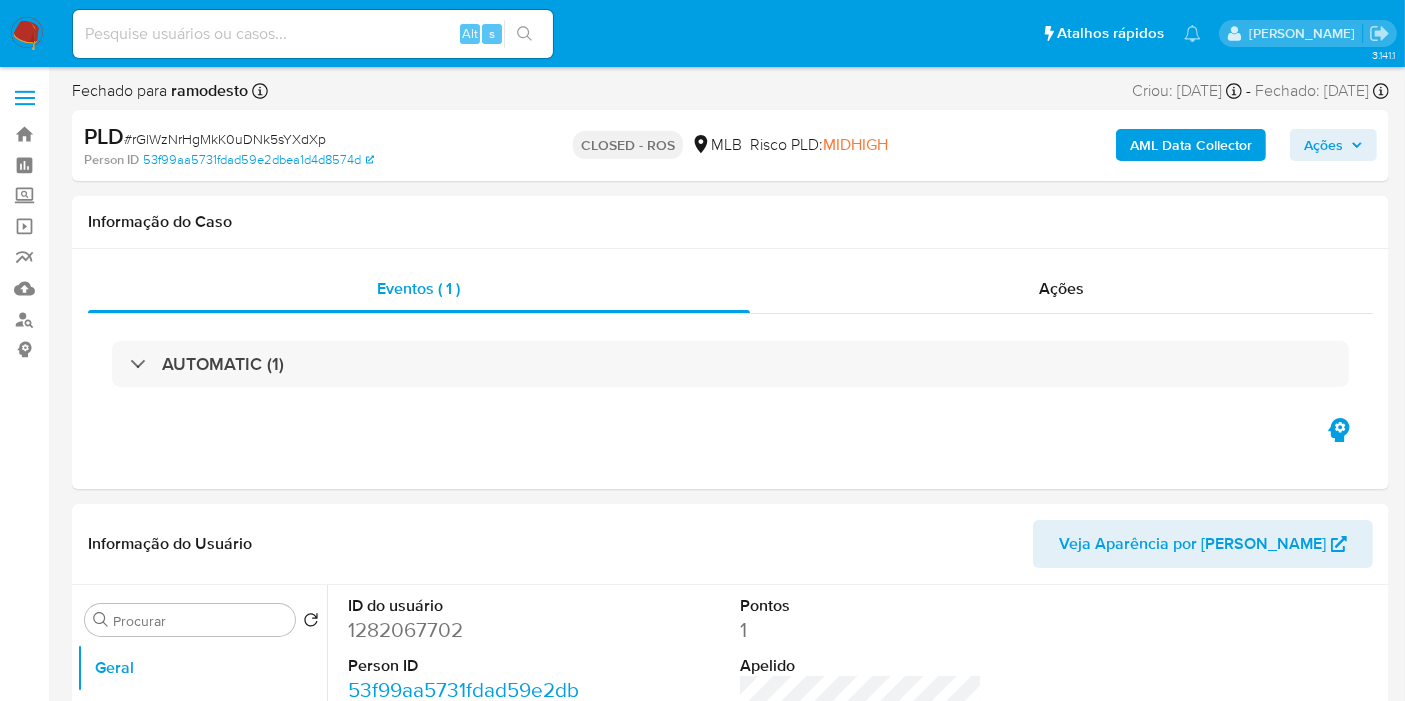 select on "10" 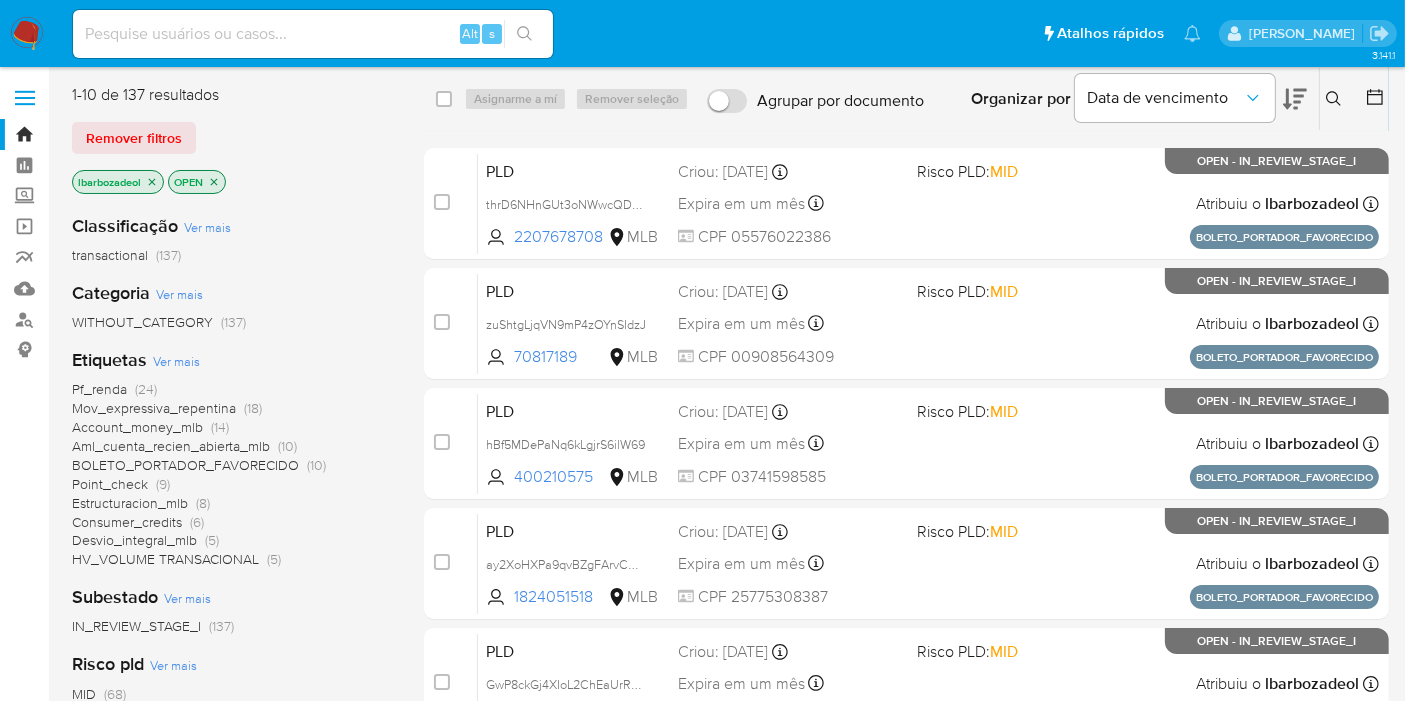 scroll, scrollTop: 222, scrollLeft: 0, axis: vertical 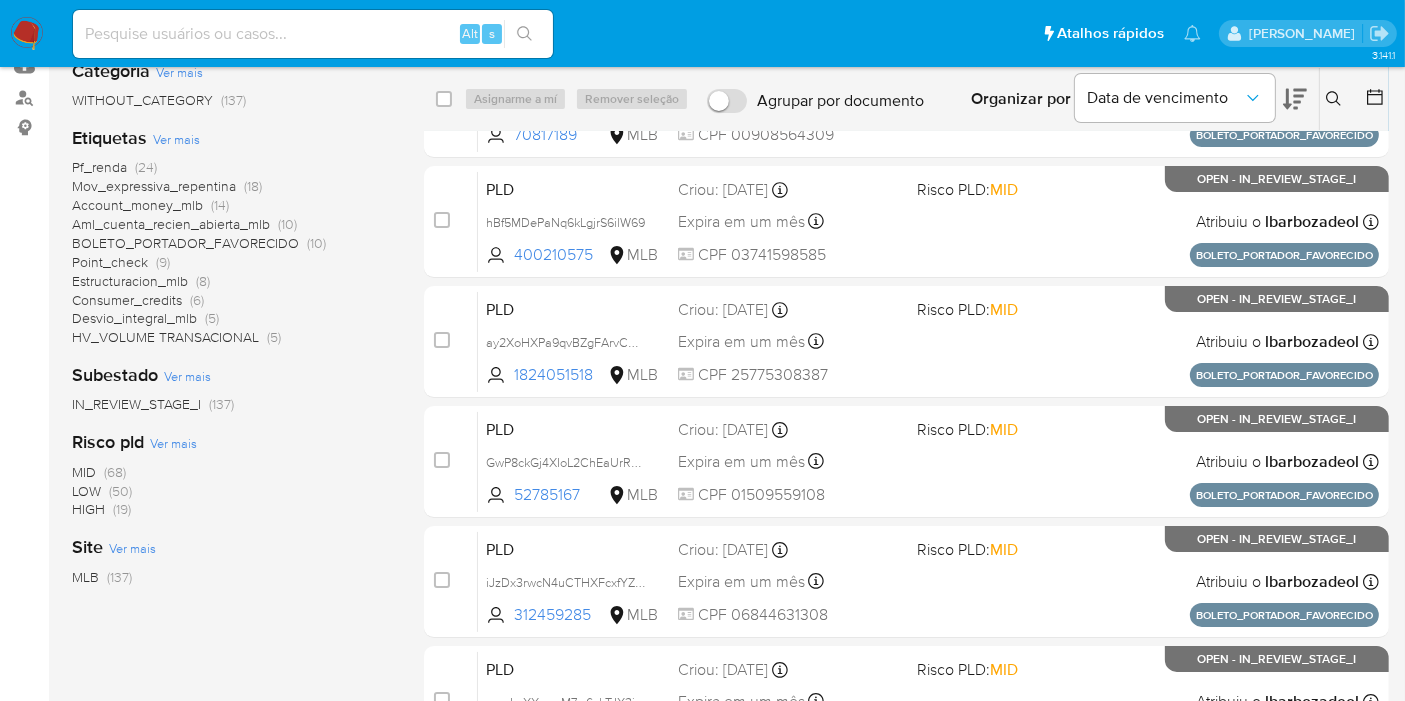 click on "HIGH" at bounding box center (88, 509) 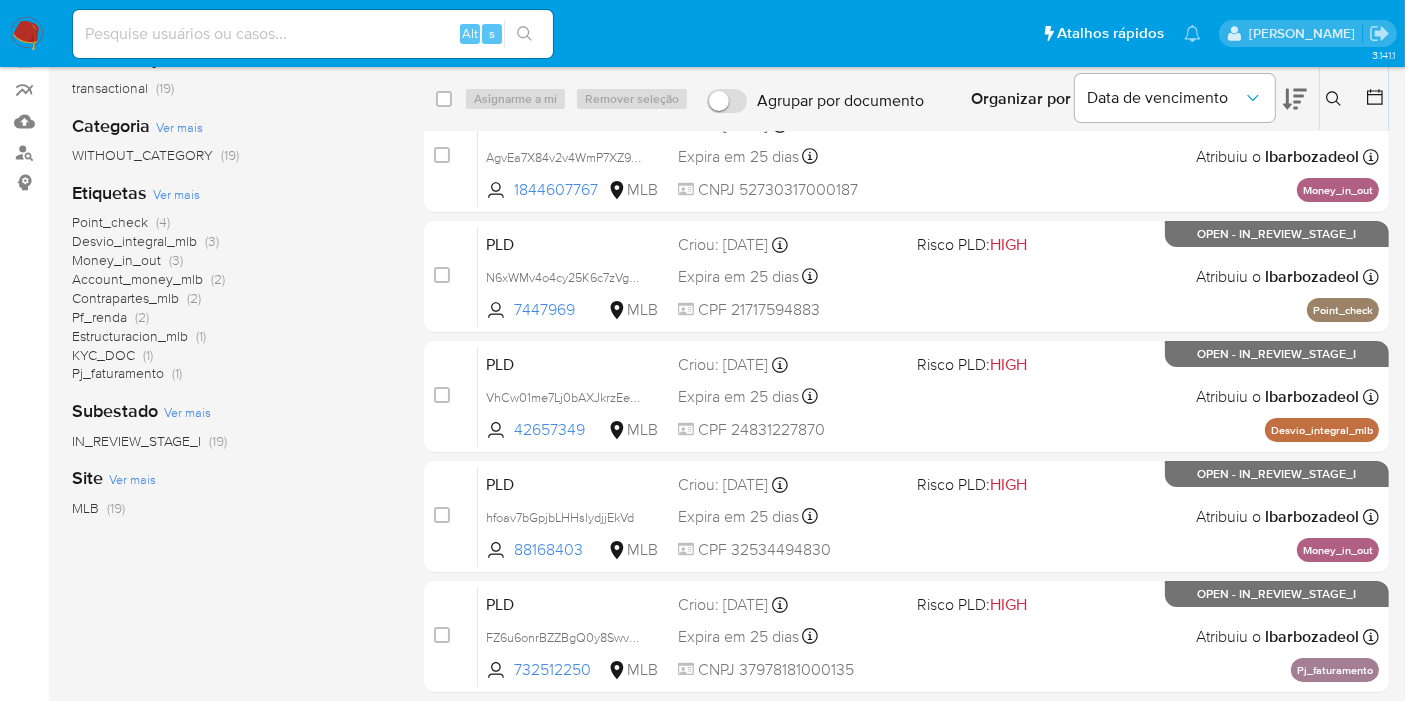 scroll, scrollTop: 0, scrollLeft: 0, axis: both 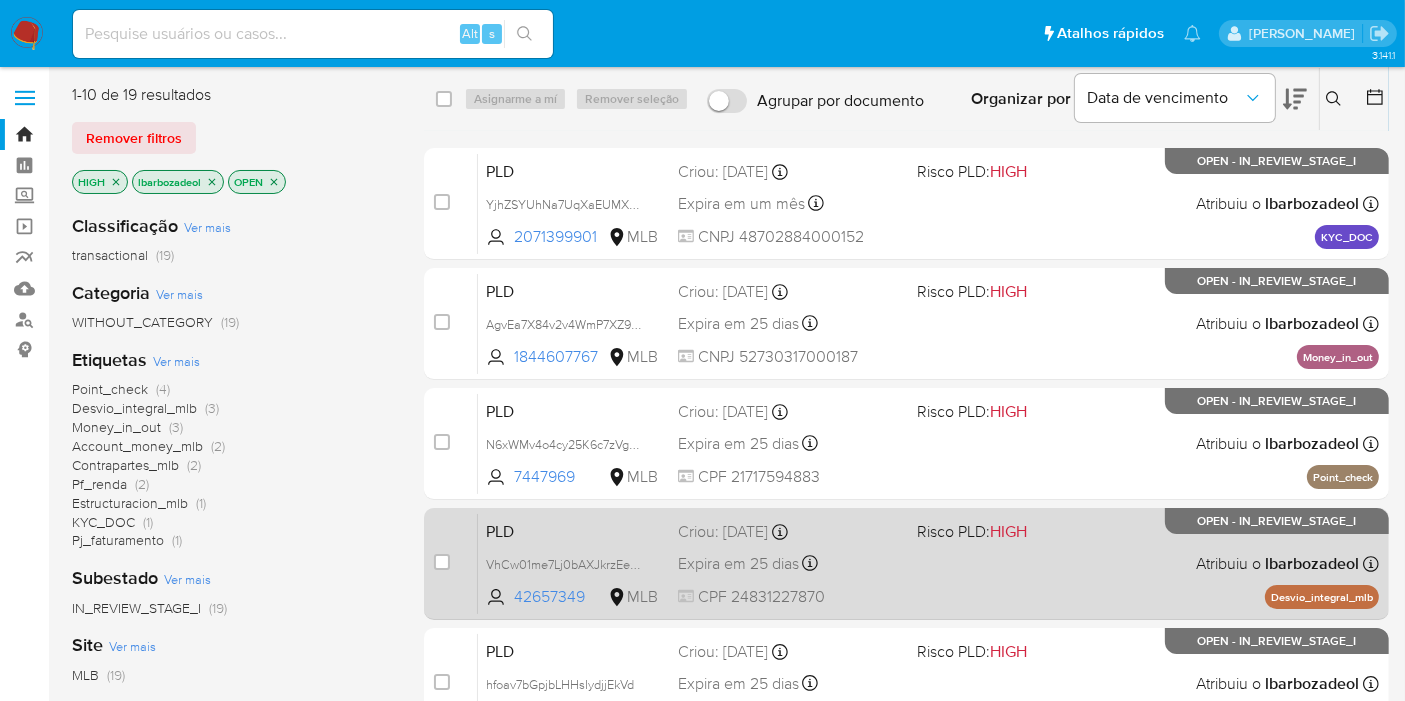 click on "PLD VhCw01me7Lj0bAXJkrzEe5GD 42657349 MLB Risco PLD:  HIGH Criou: 12/06/2025   Criou: 12/06/2025 00:27:59 Expira em 25 dias   Expira em 27/07/2025 00:27:59 CPF   24831227870 Atribuiu o   lbarbozadeol   Asignado el: 17/06/2025 14:40:58 Desvio_integral_mlb OPEN - IN_REVIEW_STAGE_I" at bounding box center (928, 563) 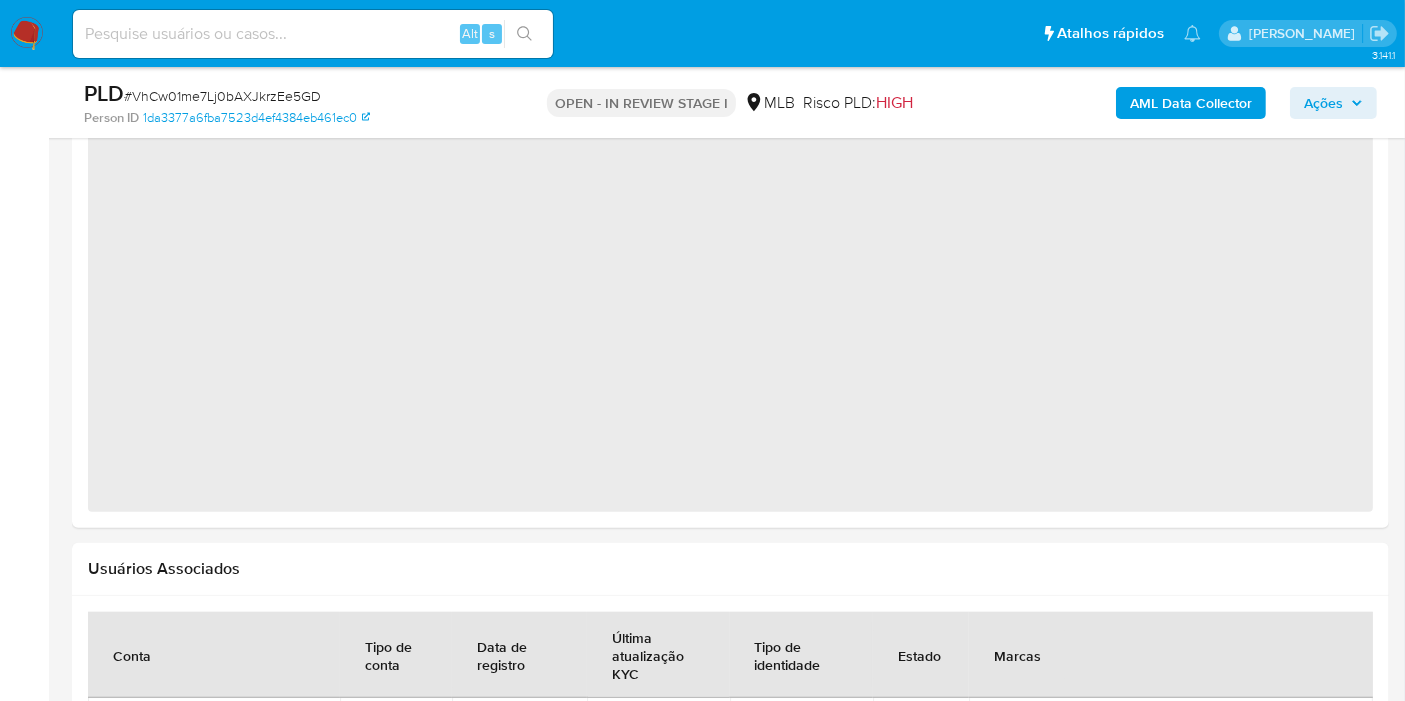 scroll, scrollTop: 1333, scrollLeft: 0, axis: vertical 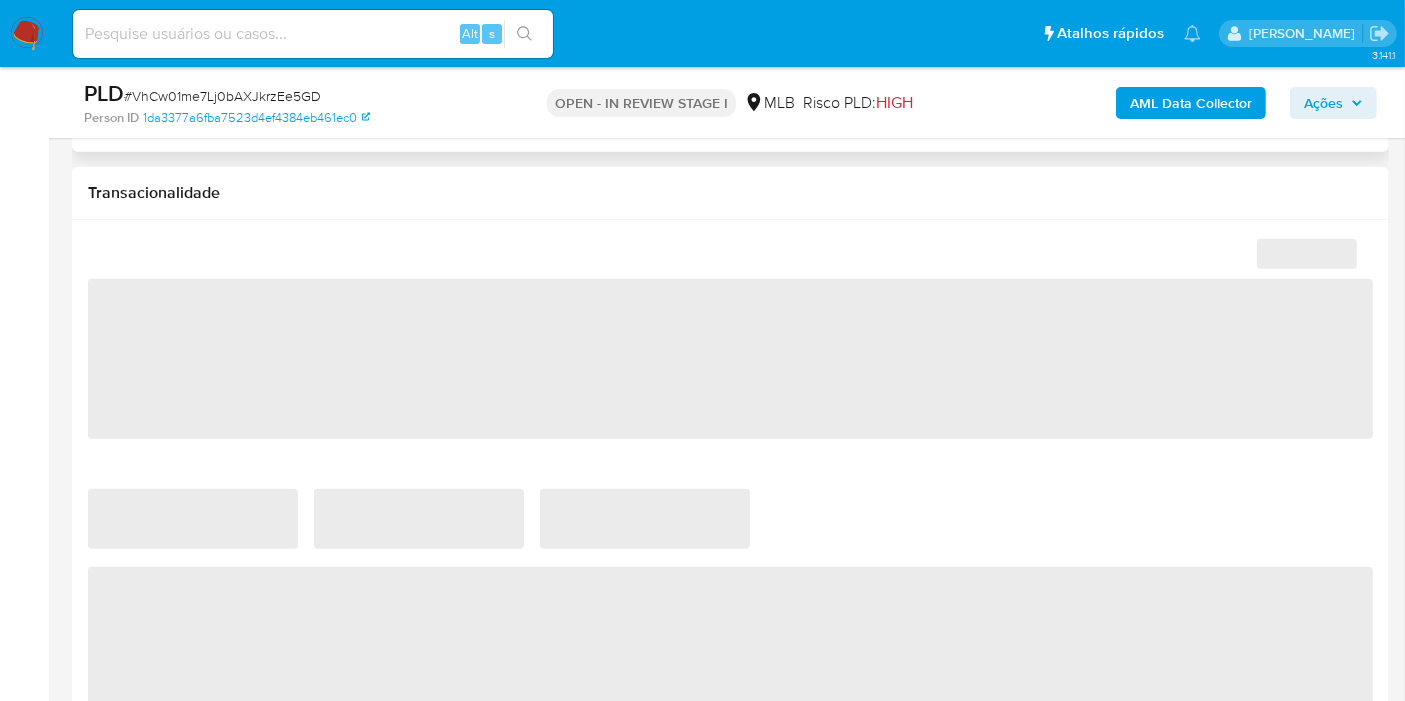 select on "10" 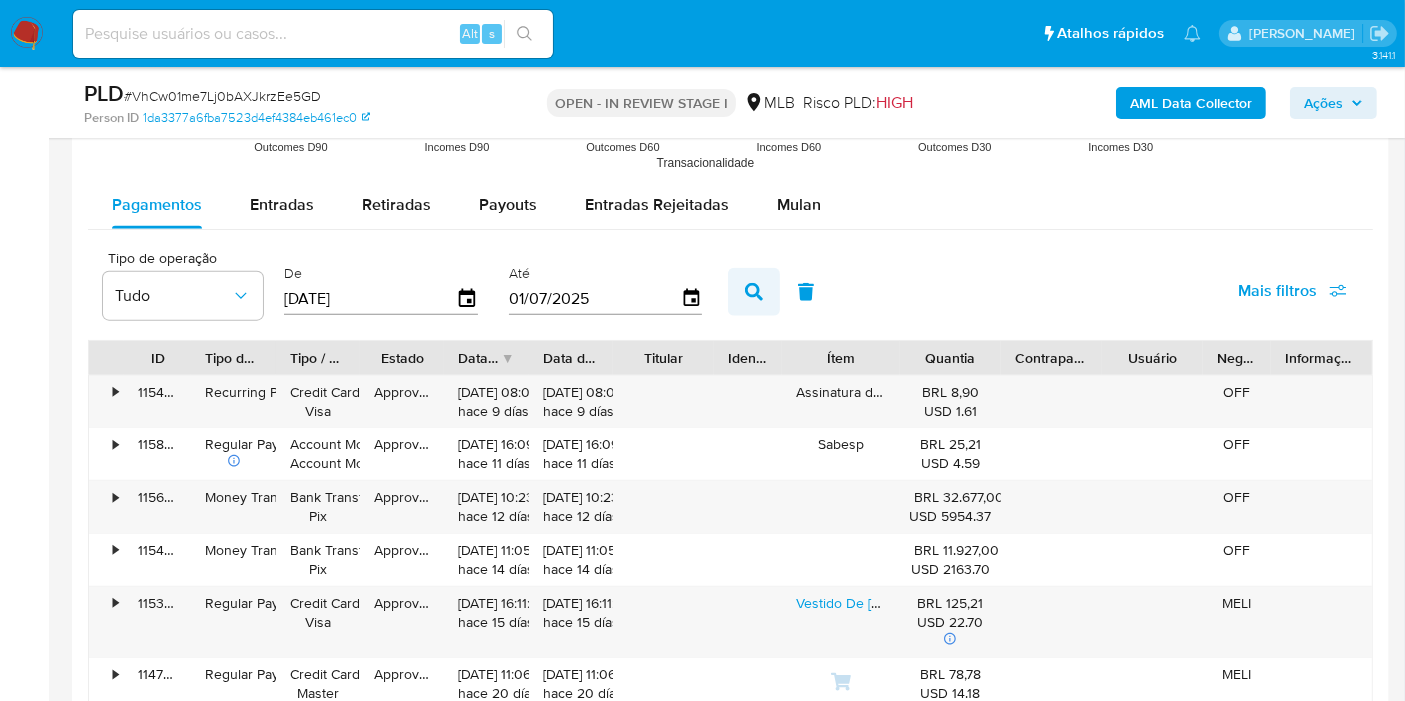 scroll, scrollTop: 2222, scrollLeft: 0, axis: vertical 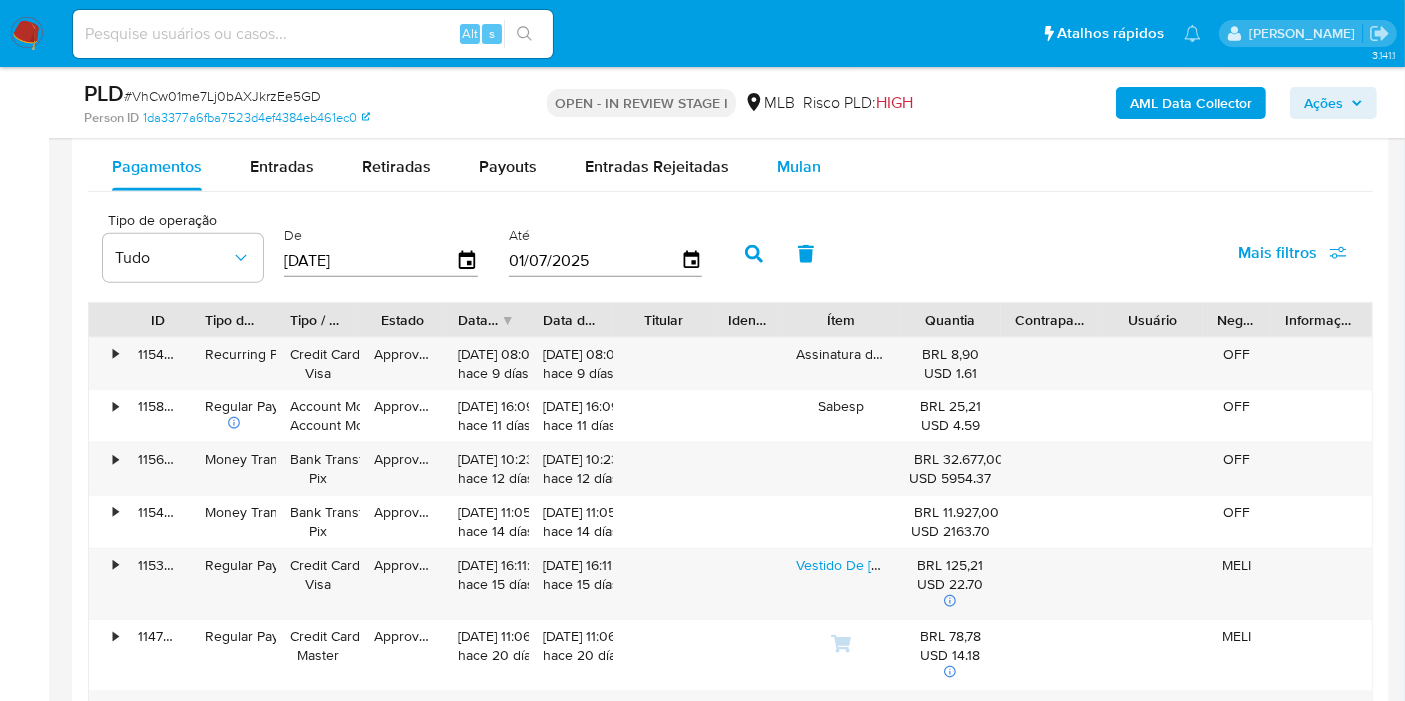 click on "Mulan" at bounding box center (799, 167) 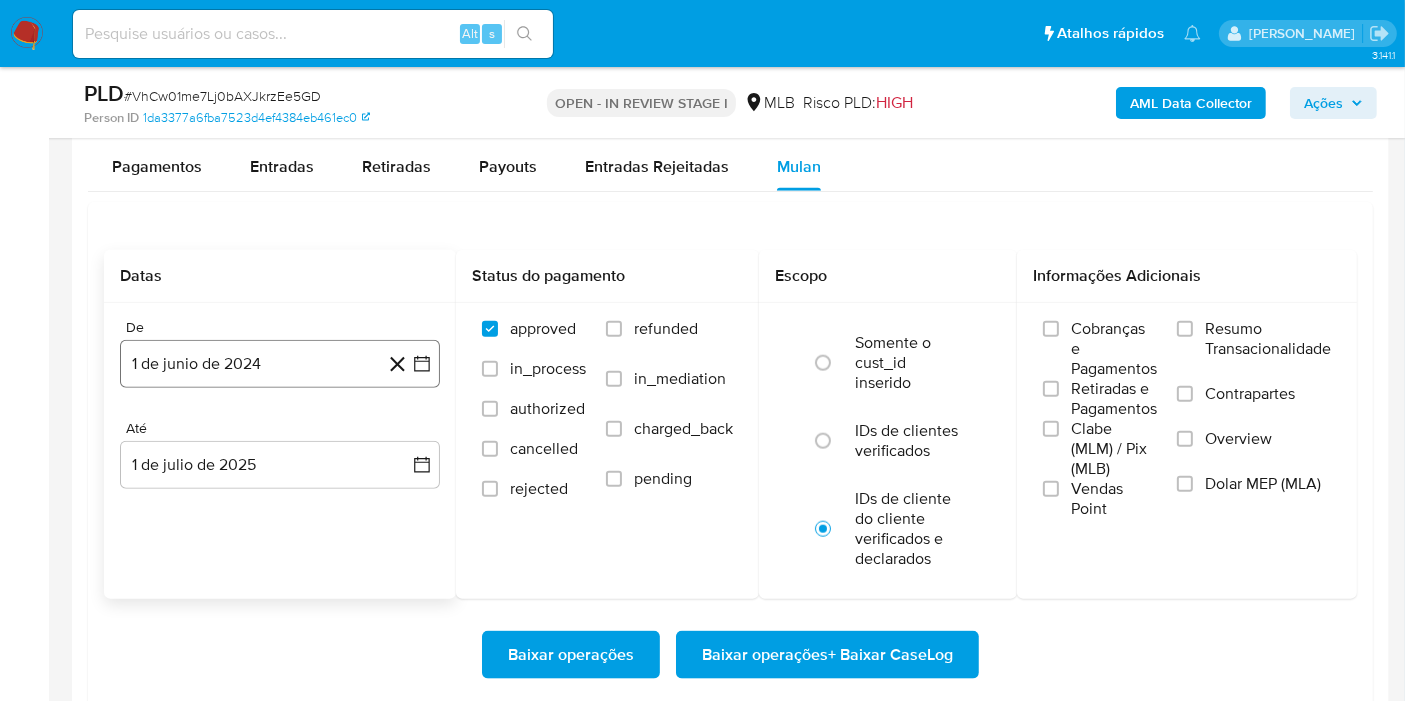 click on "1 de junio de 2024" at bounding box center (280, 364) 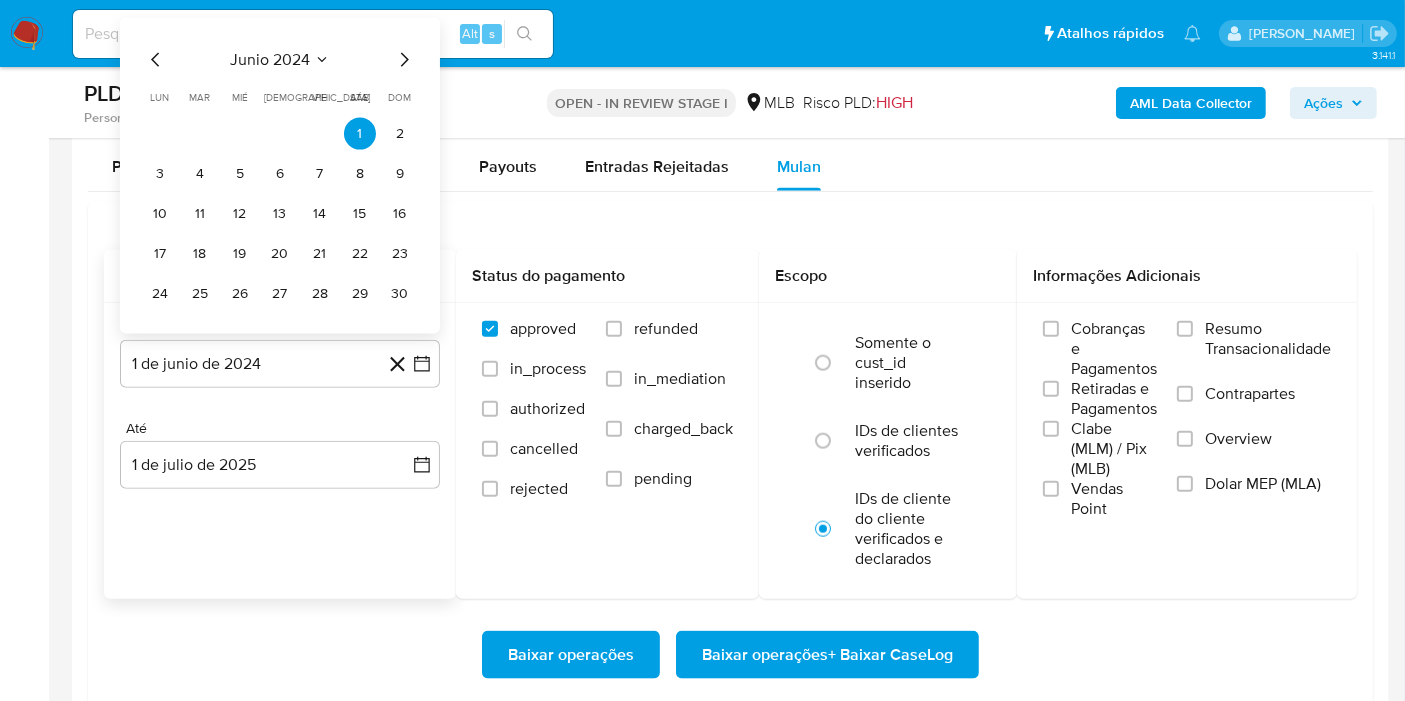 click on "junio 2024" at bounding box center (270, 60) 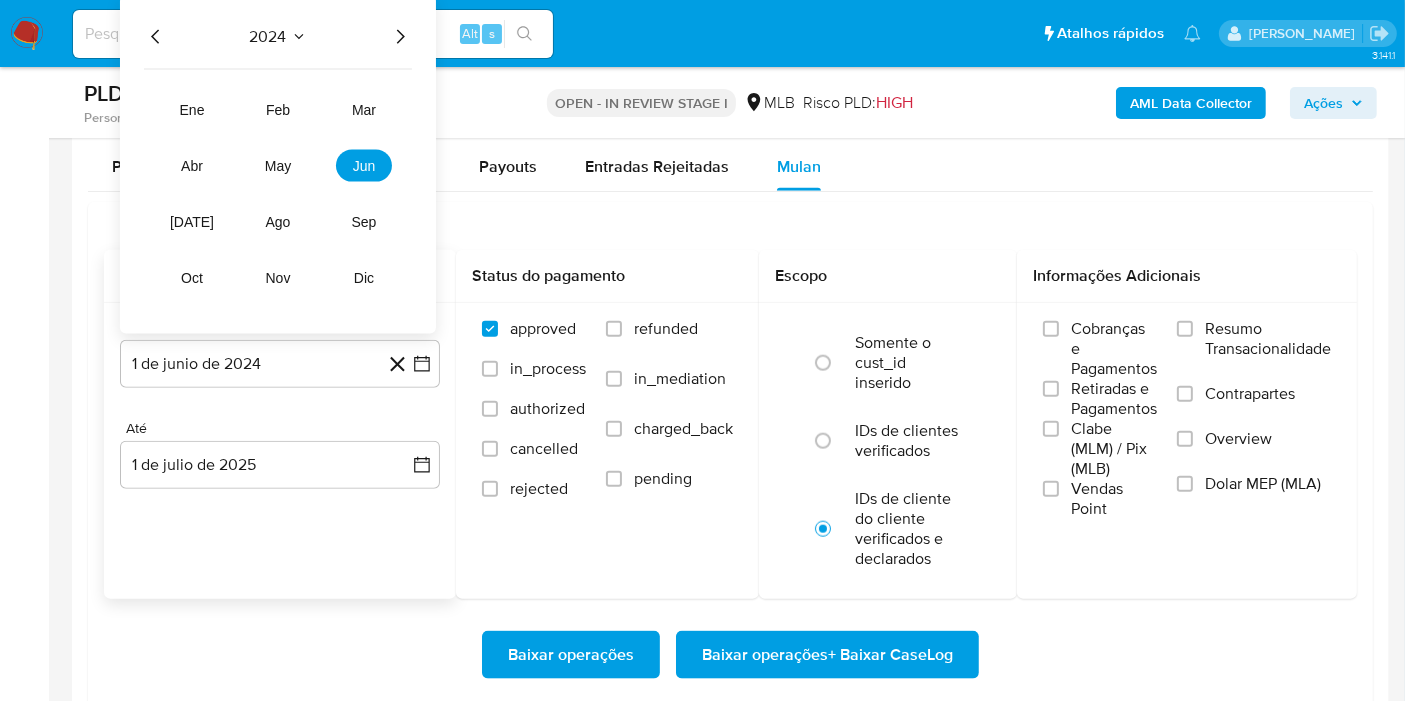 click 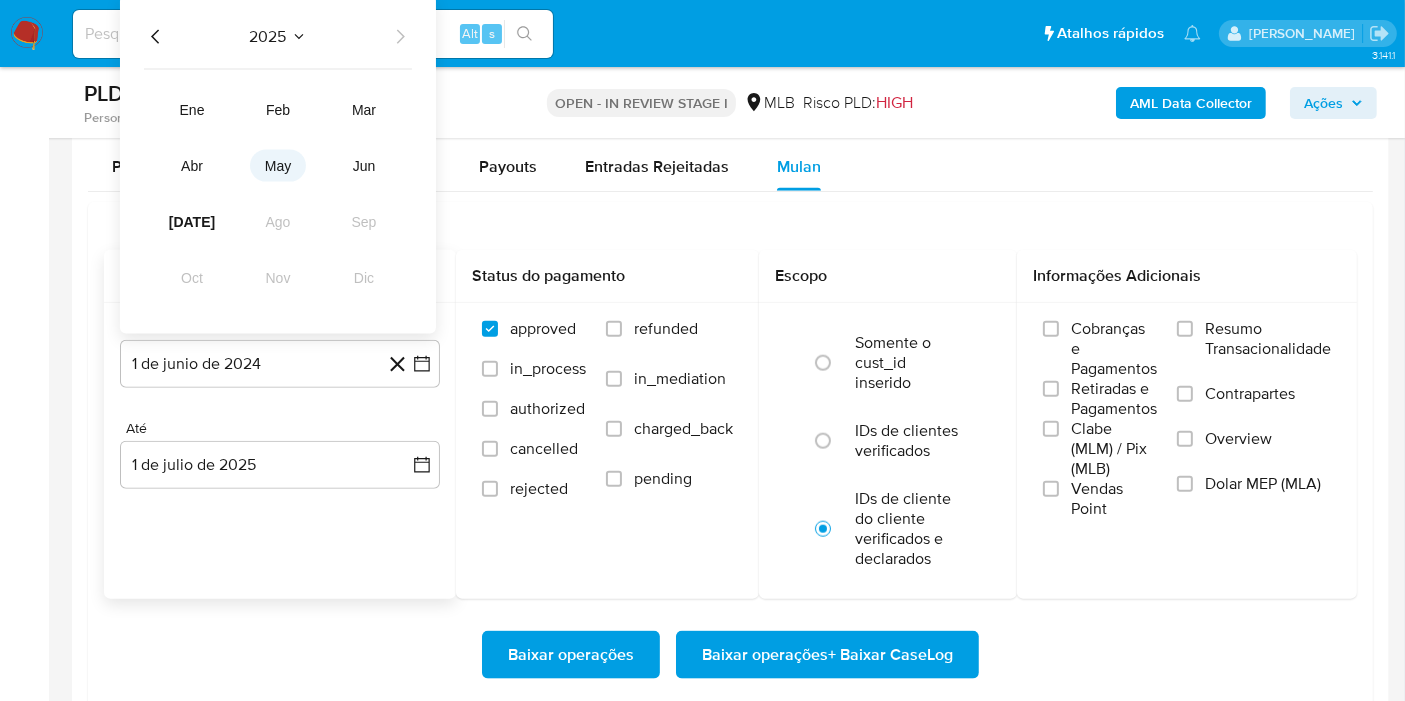 click on "may" at bounding box center (278, 166) 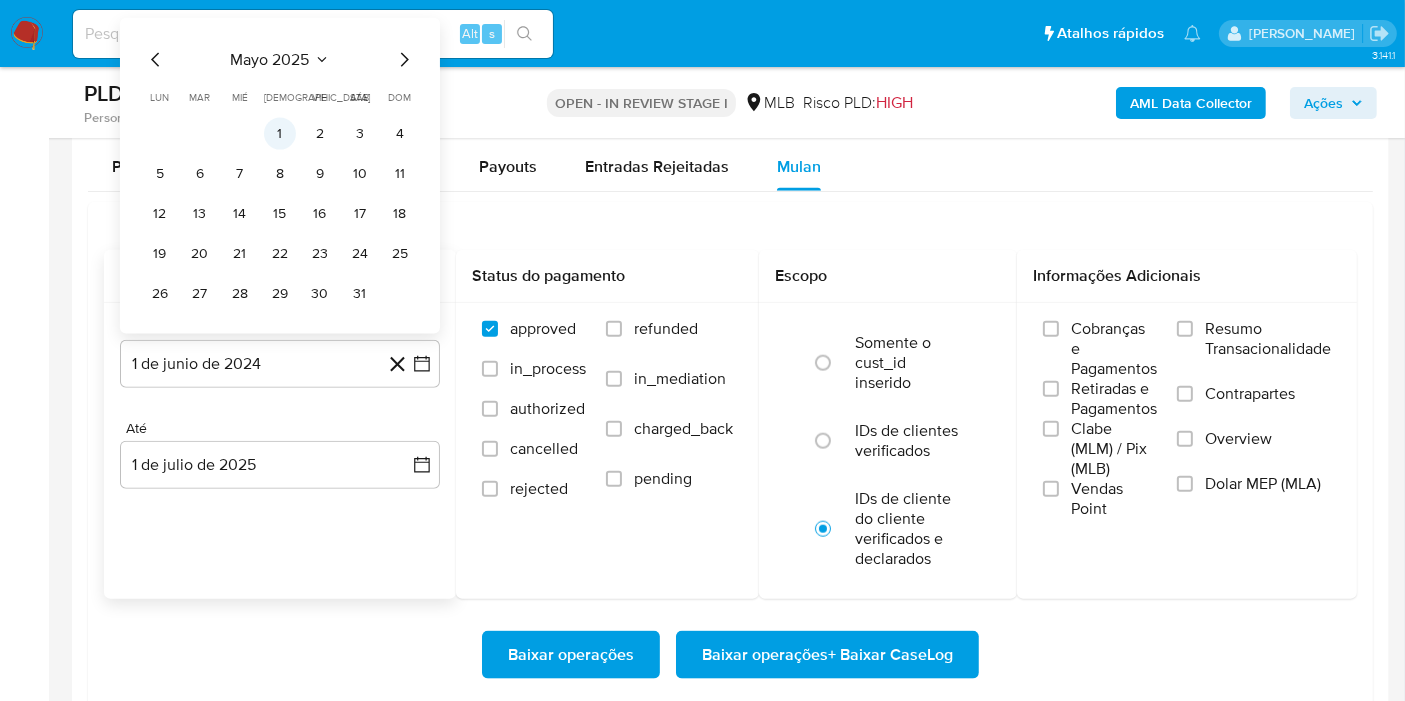 click on "1" at bounding box center (280, 134) 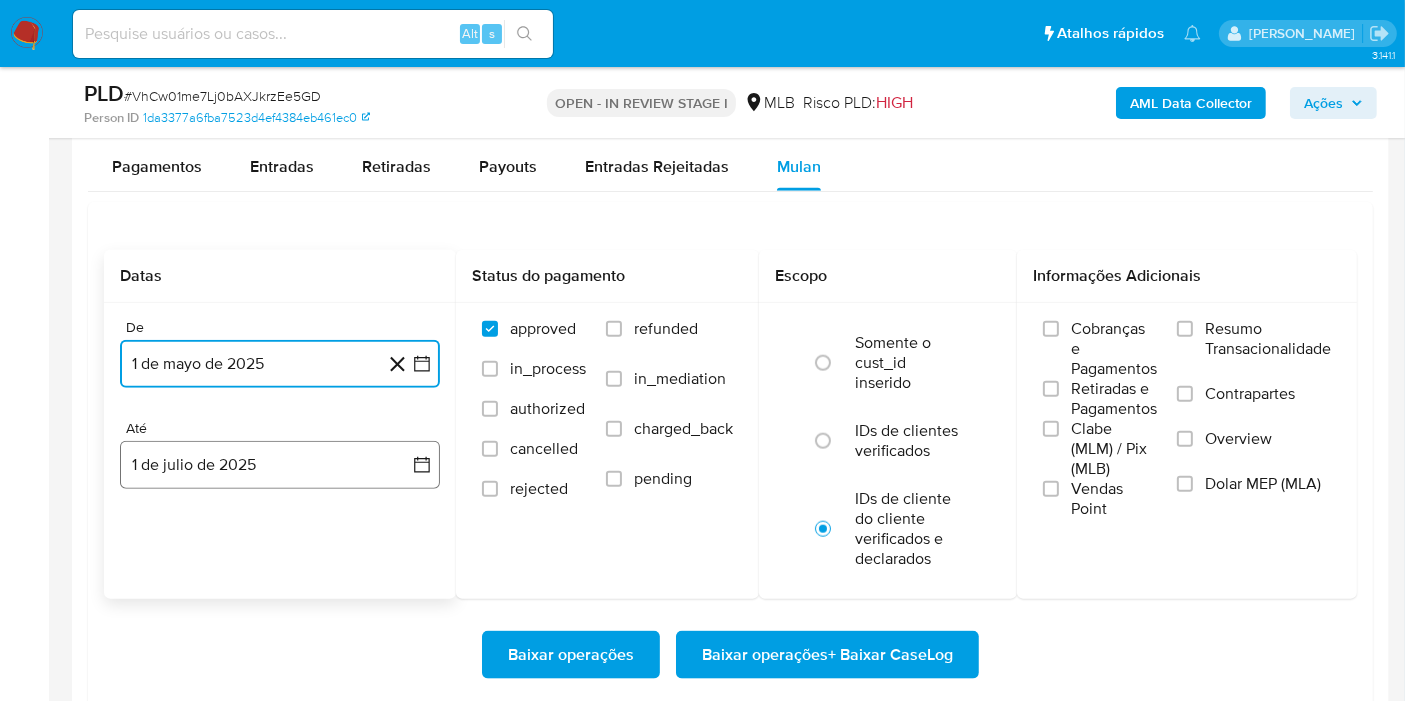 click on "1 de julio de 2025" at bounding box center [280, 465] 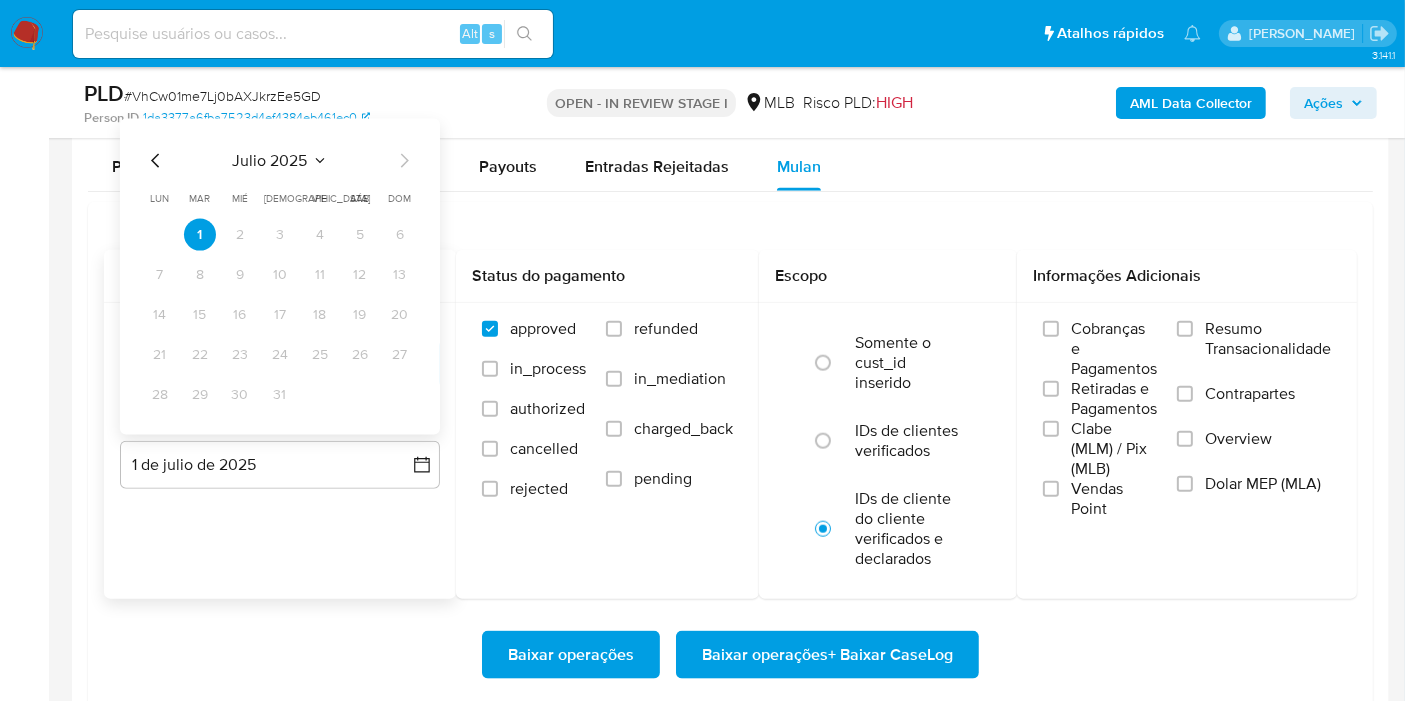 click 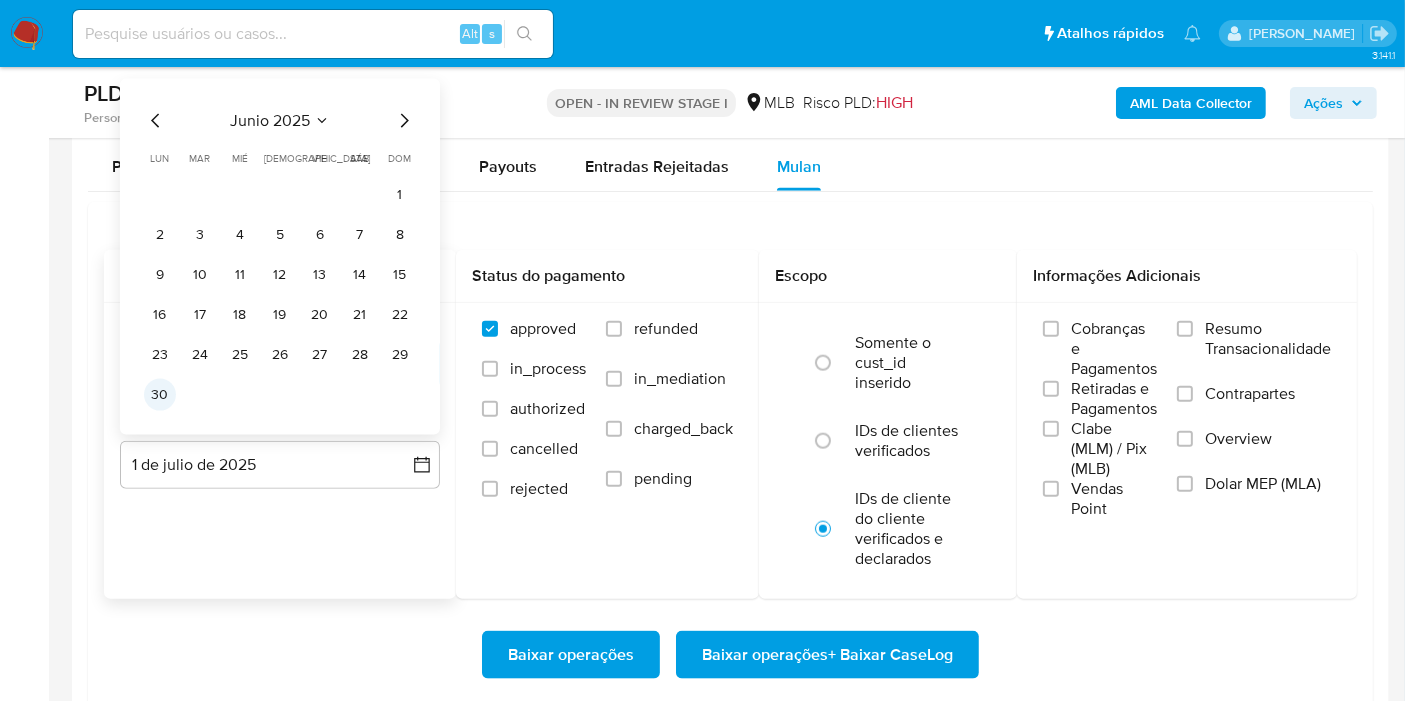 click on "30" at bounding box center [160, 395] 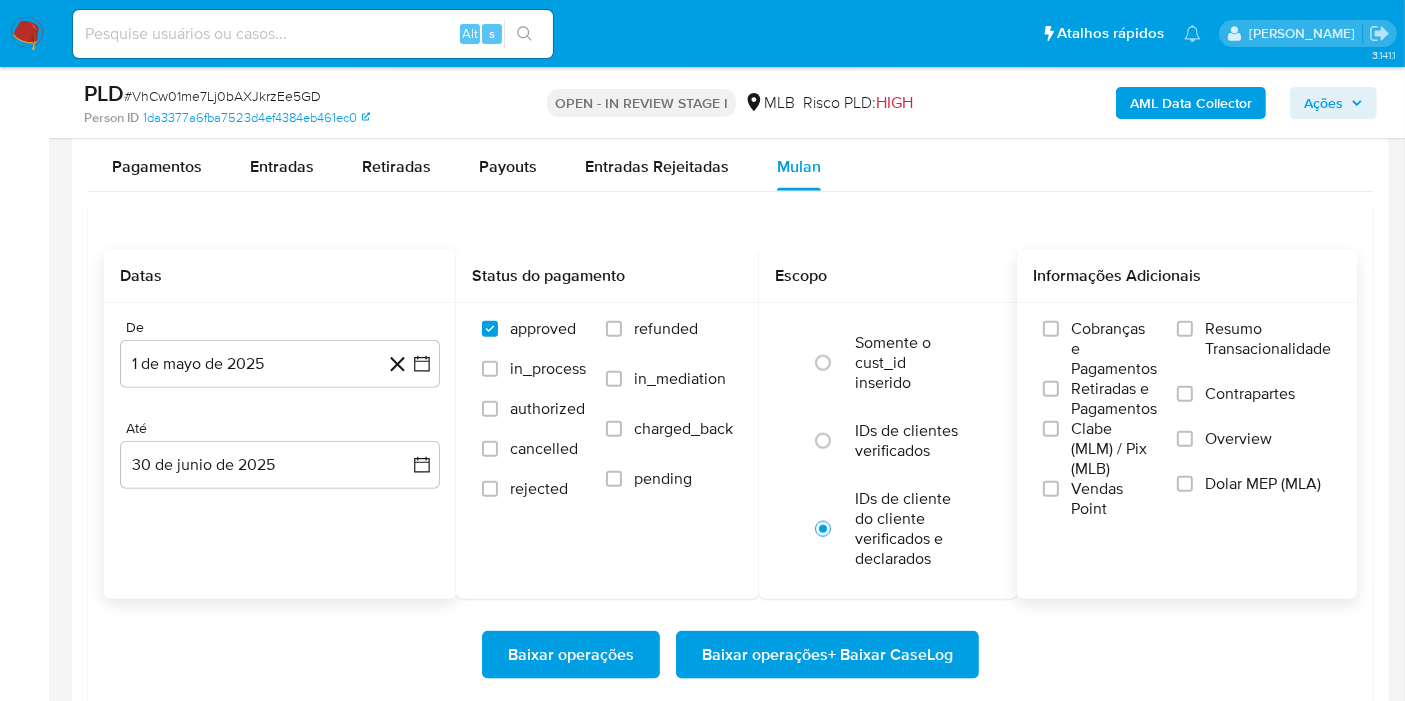 click on "Resumo Transacionalidade" at bounding box center [1268, 339] 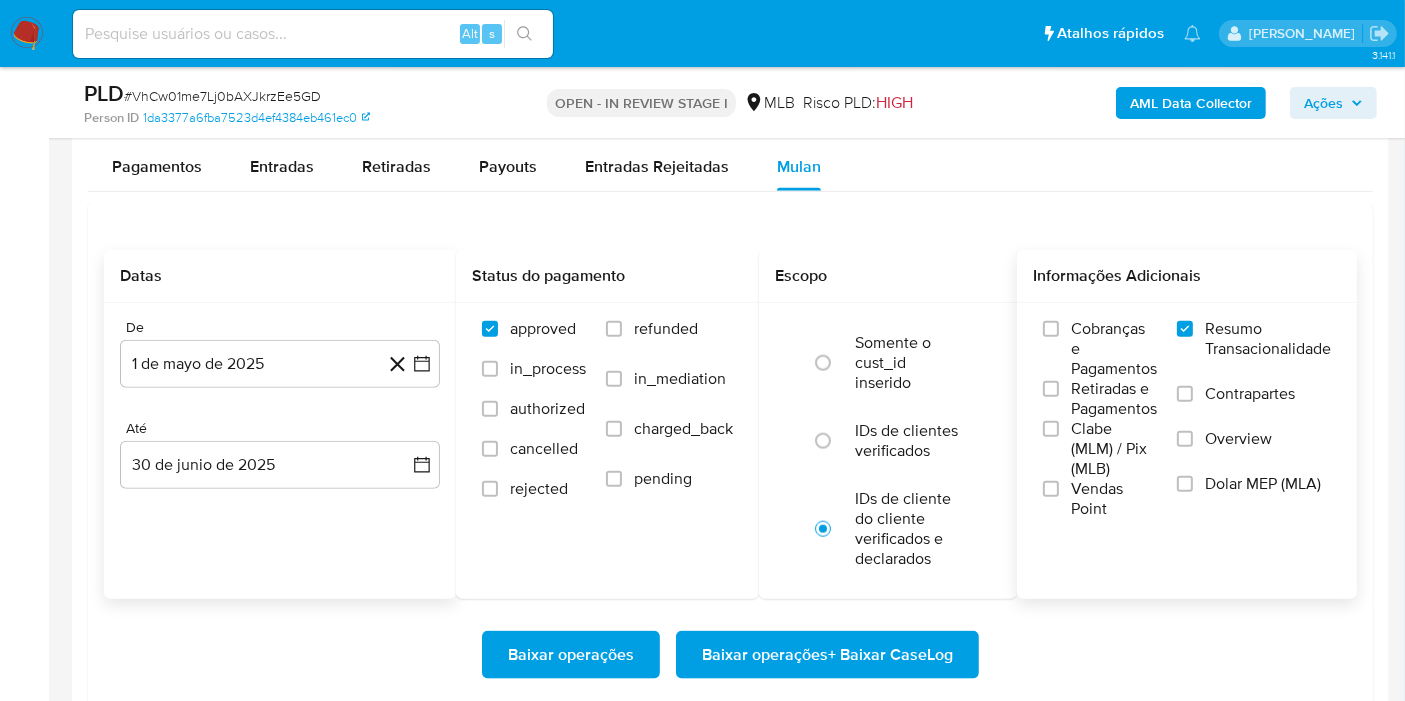 click on "Baixar operações  +   Baixar CaseLog" at bounding box center [827, 655] 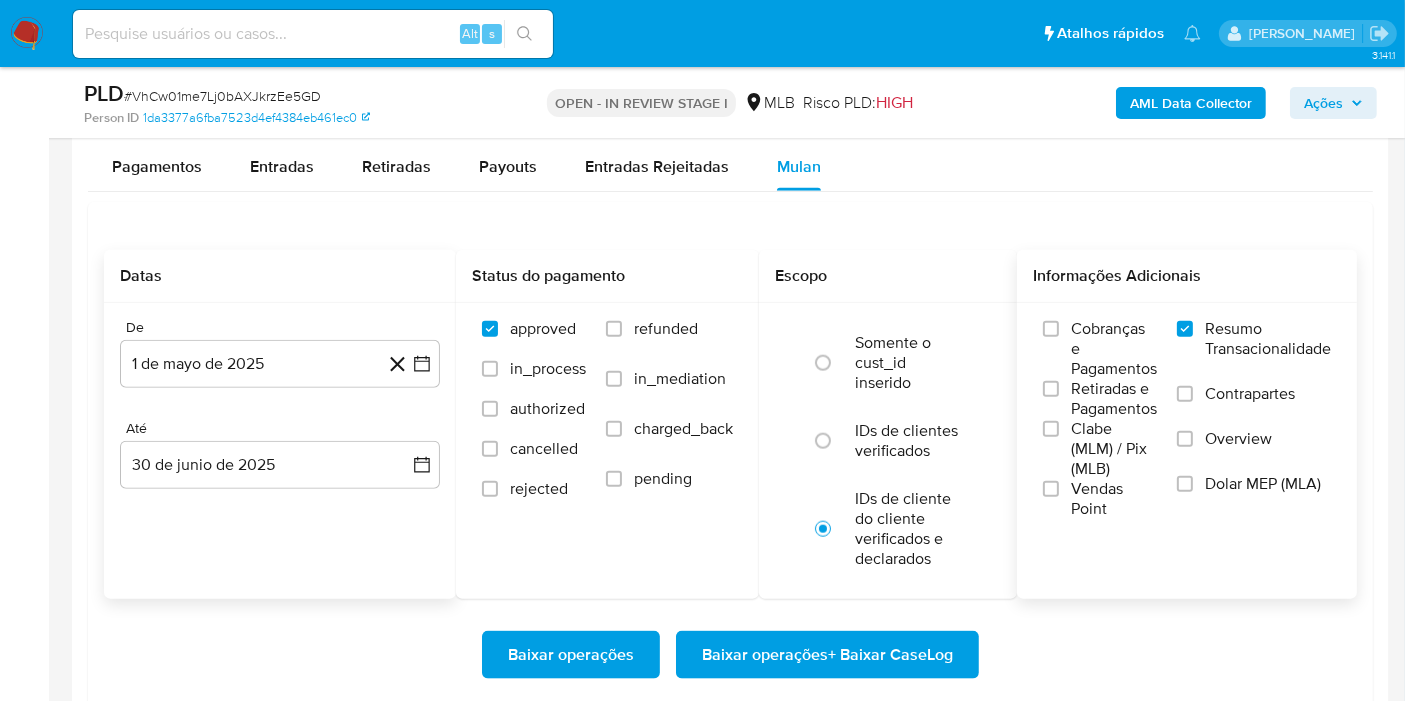 type 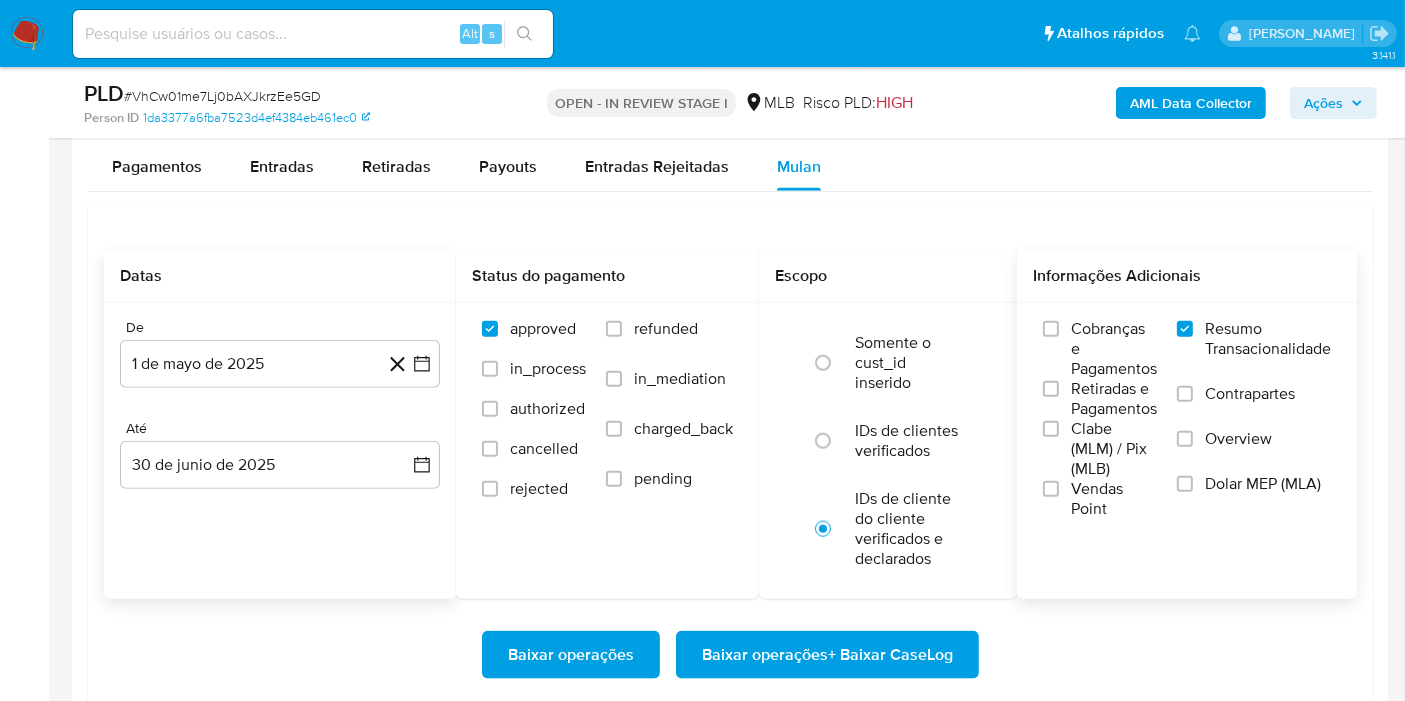 click on "3.141.1 Atribuiu o   lbarbozadeol   Asignado el: [DATE] 14:40:58 Criou: [DATE]   Criou: [DATE] 00:27:59 - Expira em 25 dias   Expira em [DATE] 00:27:59 PLD # VhCw01me7Lj0bAXJkrzEe5GD Person ID 1da3377a6fba7523d4ef4384eb461ec0 OPEN - IN REVIEW STAGE I  MLB Risco PLD:  HIGH AML Data Collector Ações Informação do Caso Eventos ( 1 ) Ações AUTOMATIC (1) Informação do Usuário Veja Aparência por Pessoa Procurar   Retornar ao pedido padrão Geral KYC Anexos Documentação Histórico de casos Endereços Restrições Novo Mundo Detalhe da geolocalização Dispositivos Point Lista Interna Listas Externas Financiamento de Veículos Empréstimos Adiantamentos de Dinheiro Cartões Contas Bancárias Dados Modificados Devices Geolocation Fecha Compliant Histórico de Risco PLD Histórico de conversas IV Challenges Insurtech Items Marcas AML Perfis Relacionados ID do usuário 42657349 Person ID 1da3377a6fba7523d4ef4384eb461ec0 Data de registro [DATE] 15:50:21 RBA Número da conta 000153518295530" at bounding box center (702, -213) 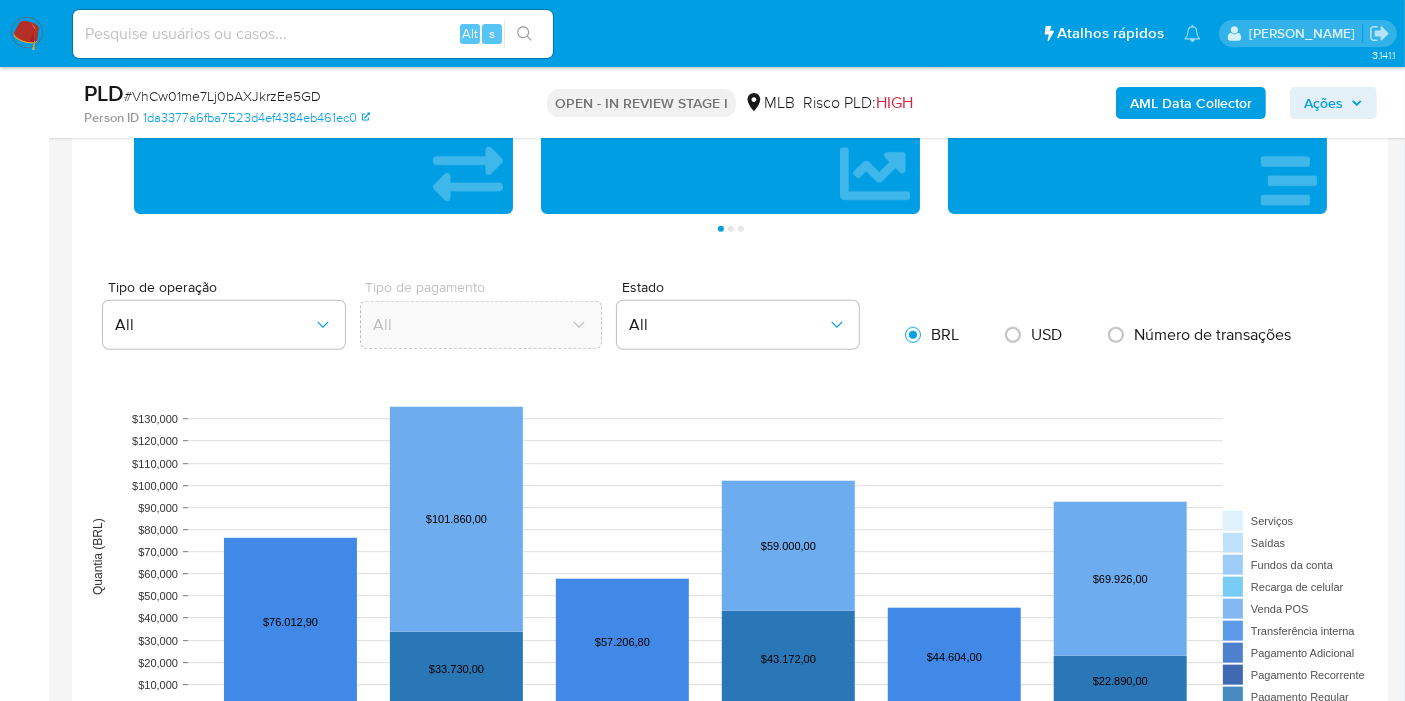 scroll, scrollTop: 176, scrollLeft: 0, axis: vertical 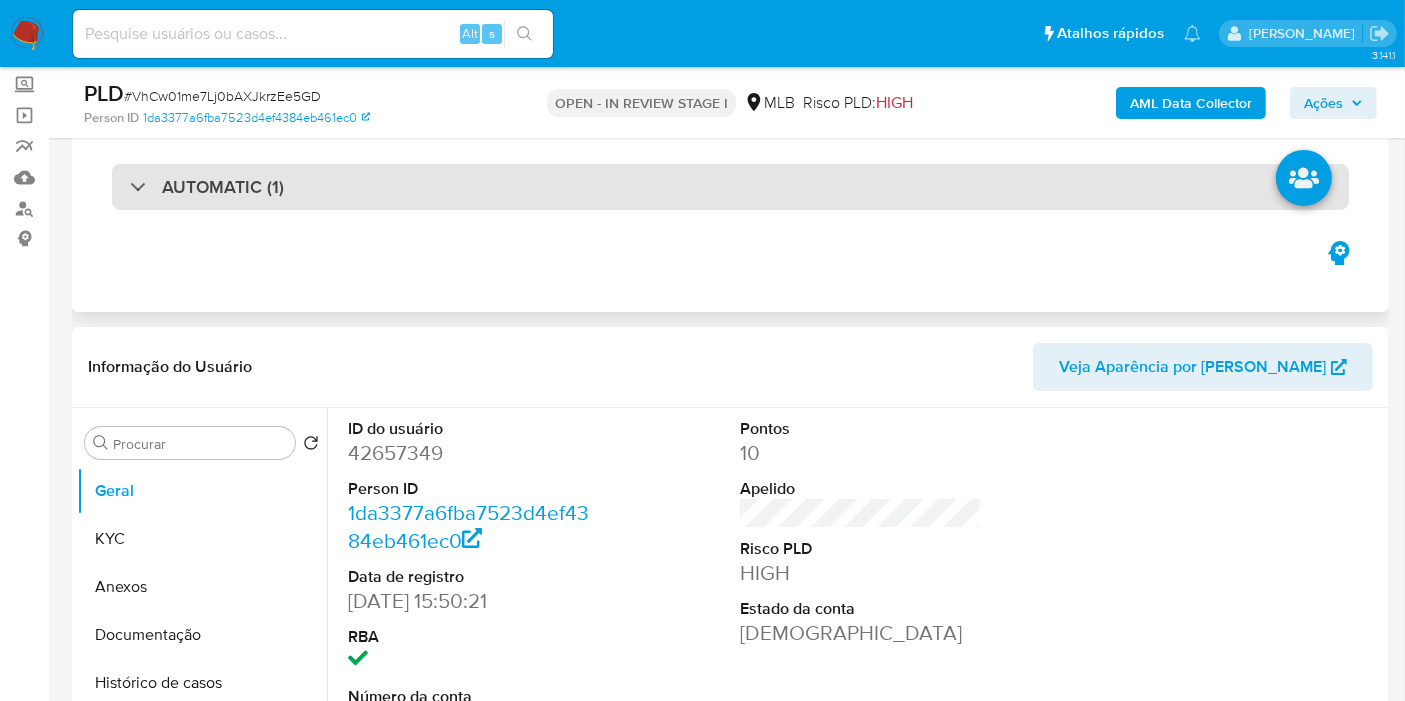 click on "AUTOMATIC (1)" at bounding box center (730, 187) 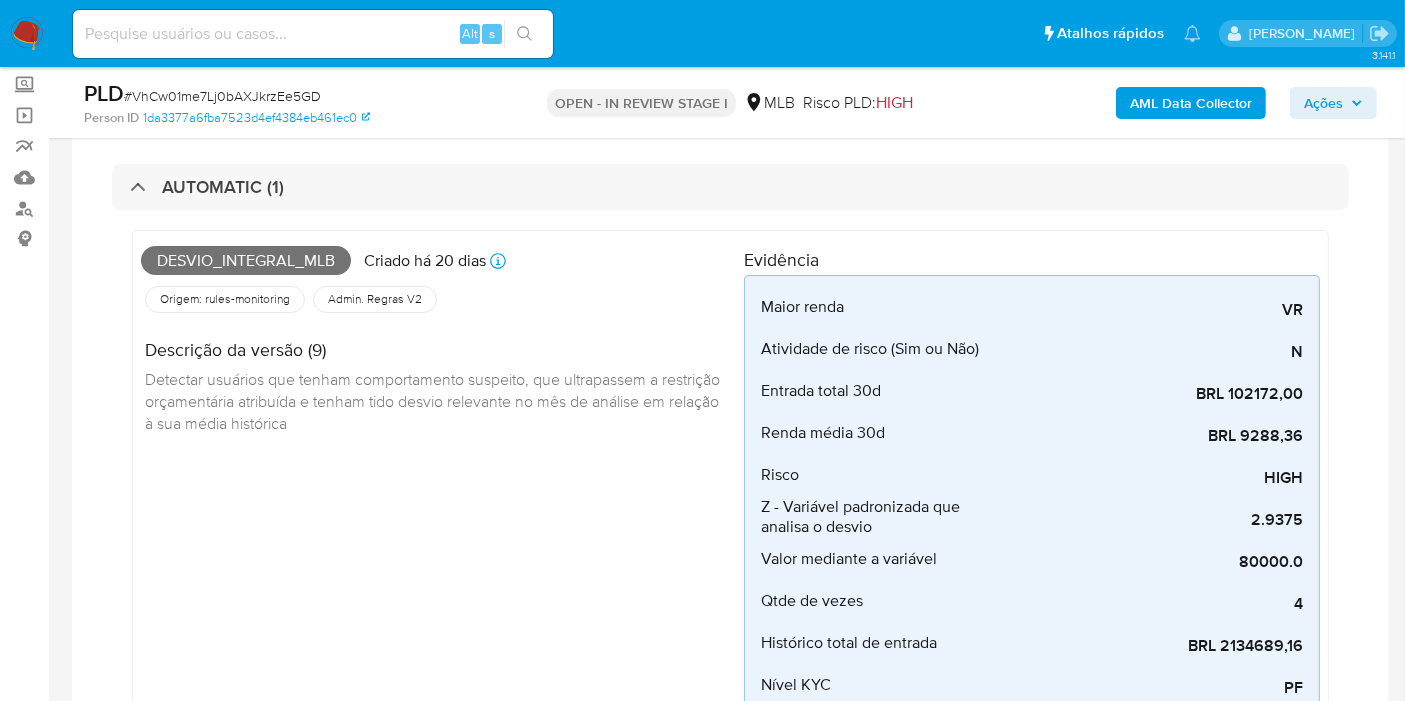 click on "Desvio_integral_mlb" at bounding box center (246, 261) 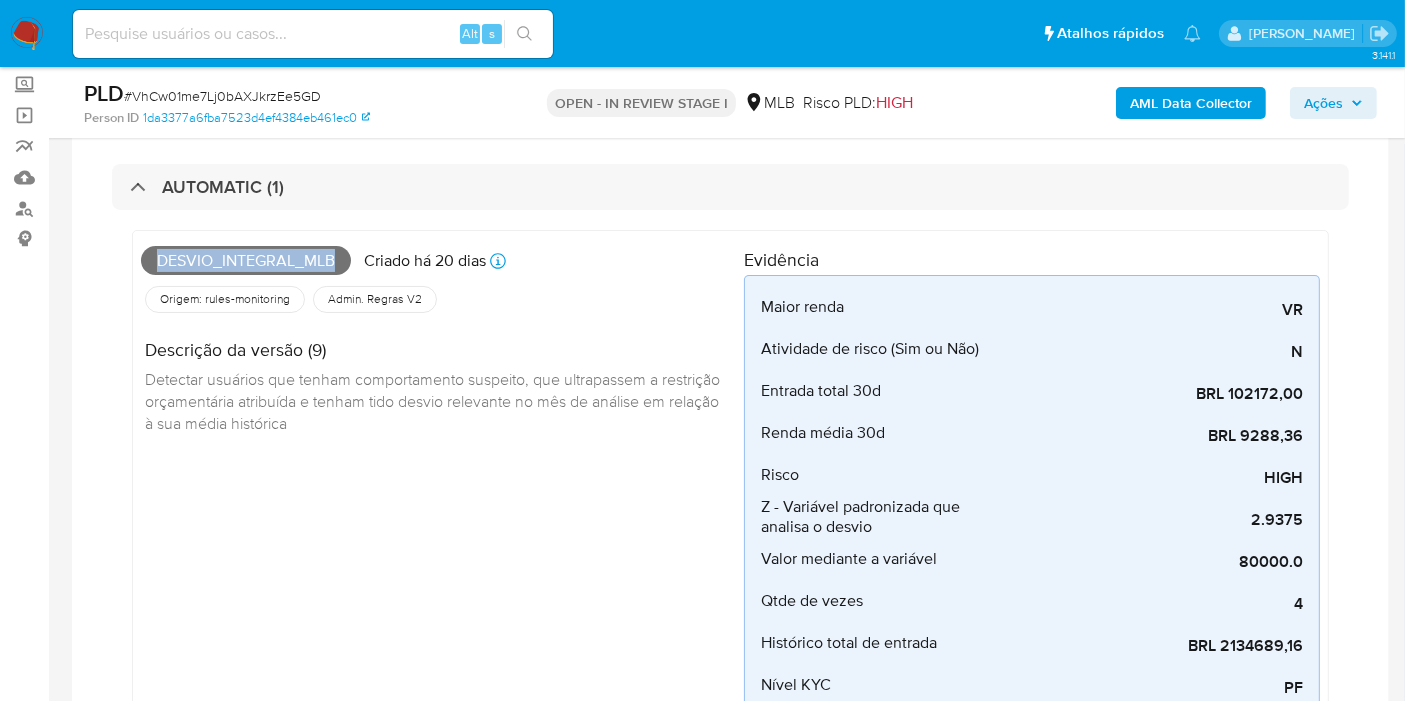 click on "Desvio_integral_mlb" at bounding box center (246, 261) 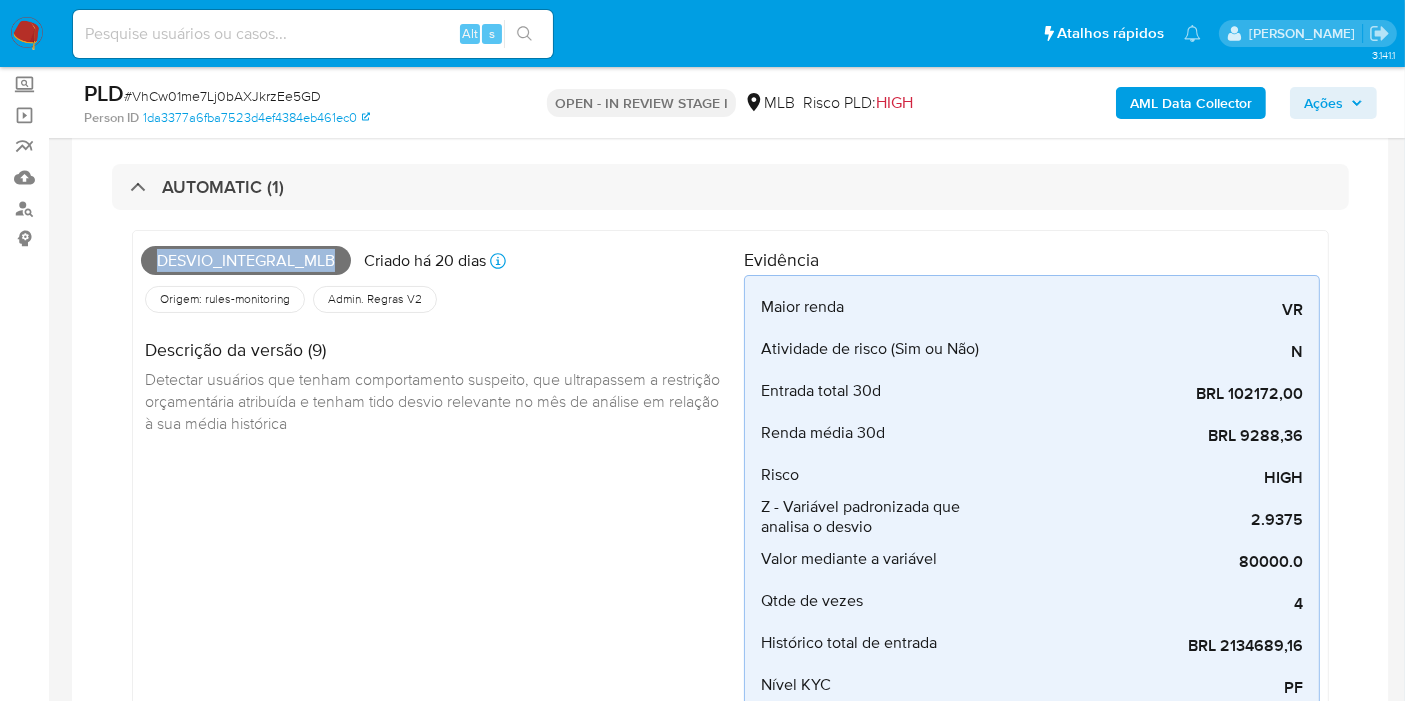 click on "Ações" at bounding box center (1333, 103) 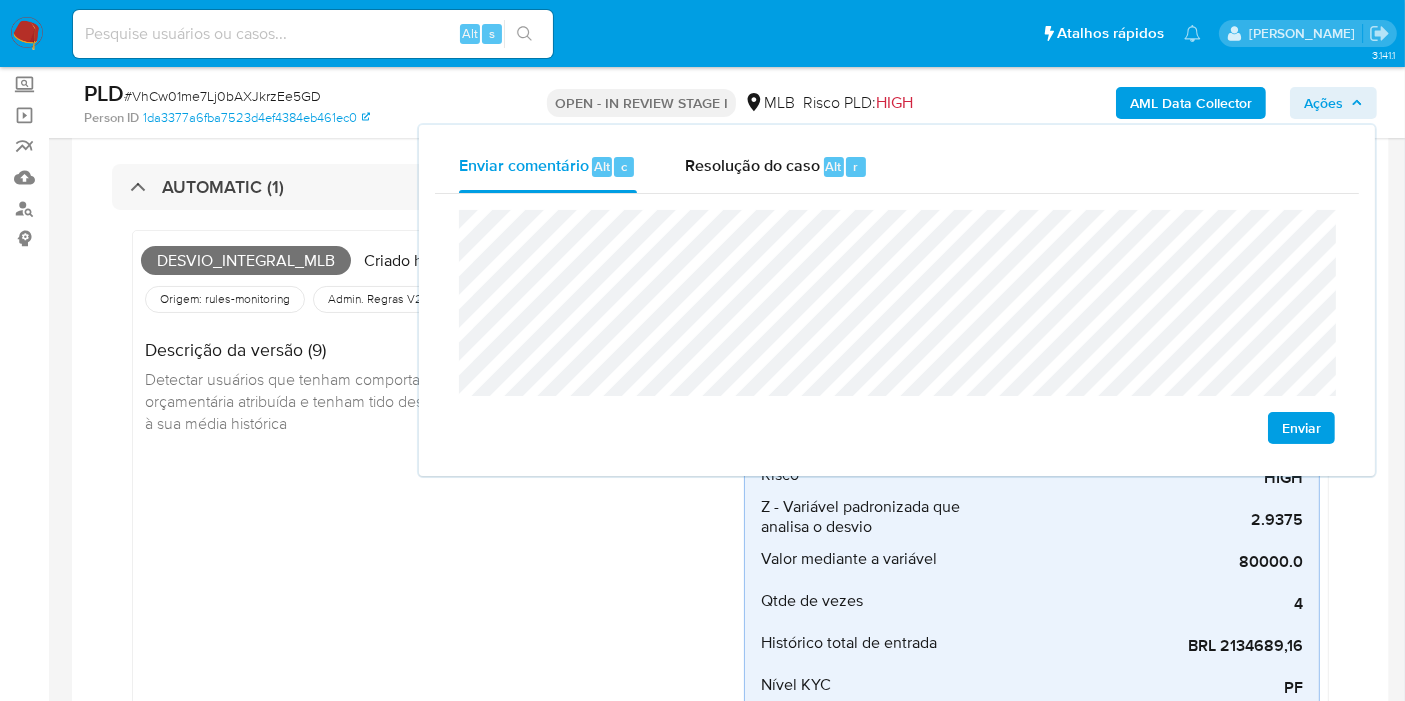 click on "AUTOMATIC (1) Desvio_integral_mlb Criado há 20 dias   Criado: [DATE] 00:27:59 Origem: rules-monitoring    Referência ao id da tabela de resultados da regra em rules-monitoring Admin. Regras V2 Descrição da versão (9) Detectar usuários que tenham comportamento suspeito, que ultrapassem a restrição orçamentária atribuída e tenham tido desvio relevante no mês de análise em relação à sua média histórica Evidência Maior renda VR   Referência da restrição orçamentária Atividade de risco (Sim ou Não) N   Usuário com atividade de risco (Sim ou Não) Entrada total 30d BRL 102172,00   Valor expresso da receita total no mês de análise Renda média 30d BRL 9288,36   Valor médio de receita no mês de análise Risco HIGH   Risco máximo da matriz Z - Variável padronizada que analisa o desvio 2.9375   Variável padronizada que analisa o desvio Valor mediante a variável 80000.0   Valor máximo da restrição orçamentária Qtde de vezes 4   Histórico total de entrada BRL 2134689,16   PF" at bounding box center (730, 502) 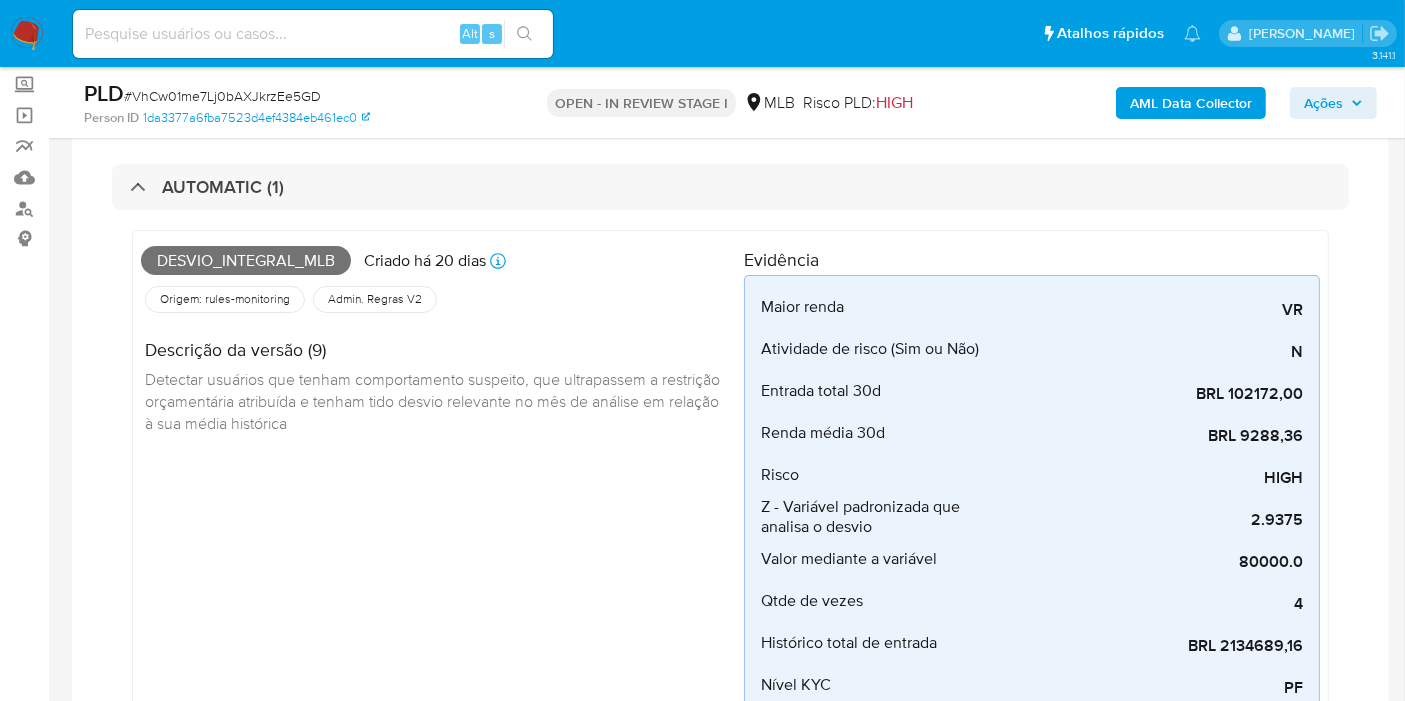 click on "Desvio_integral_mlb" at bounding box center (246, 261) 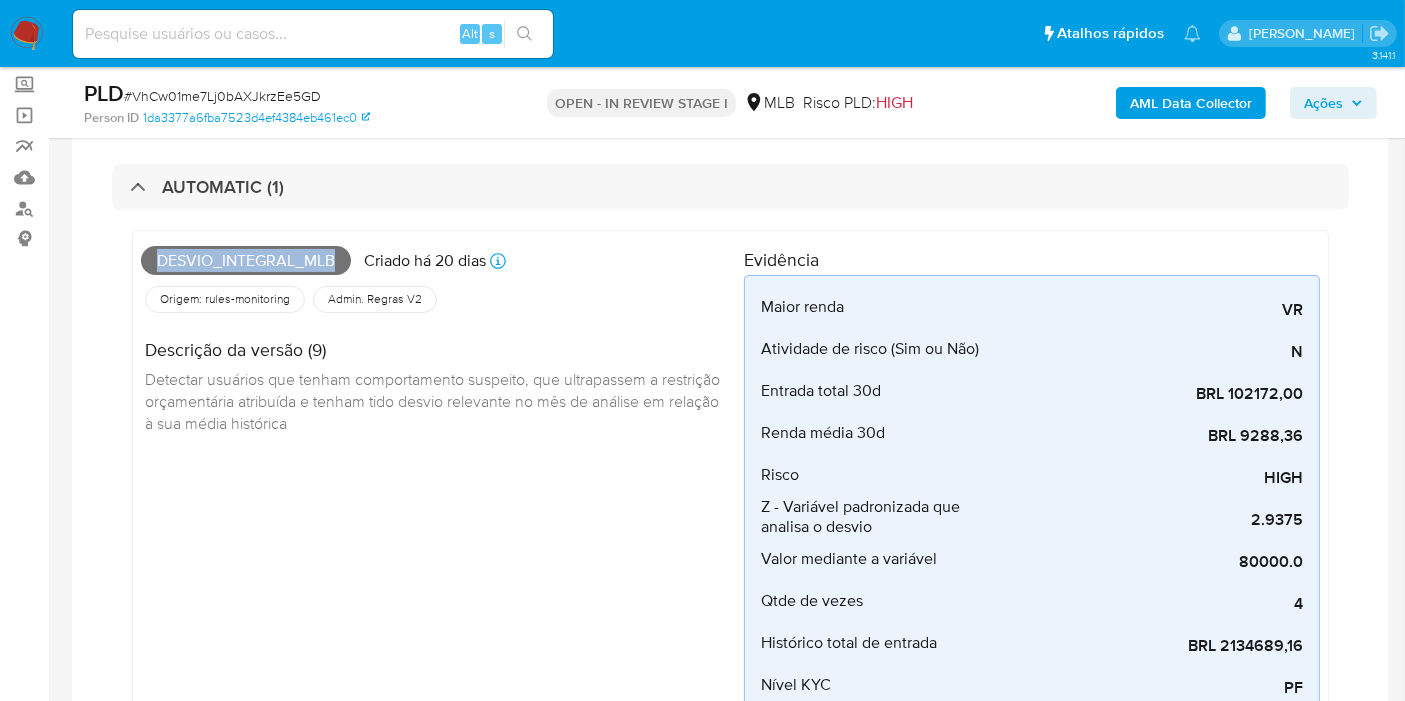click on "Desvio_integral_mlb" at bounding box center (246, 261) 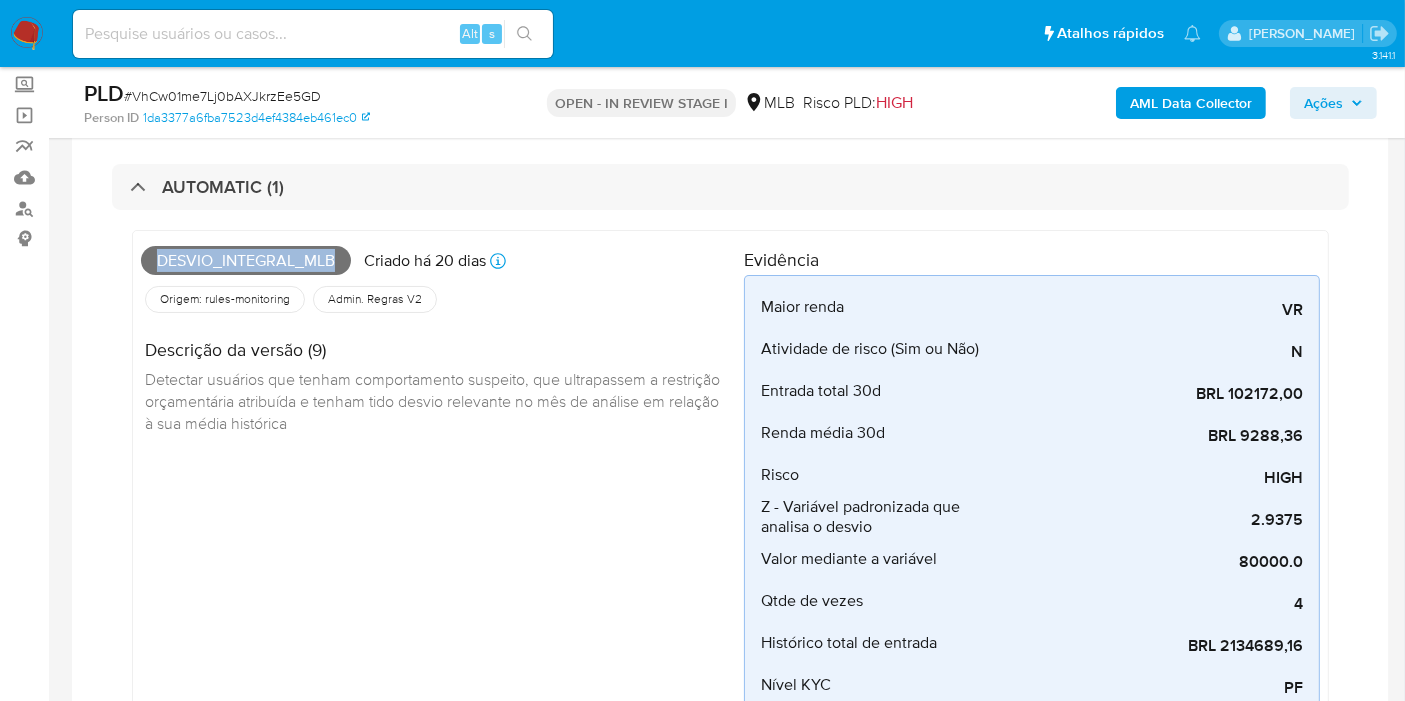 click on "Ações" at bounding box center (1323, 103) 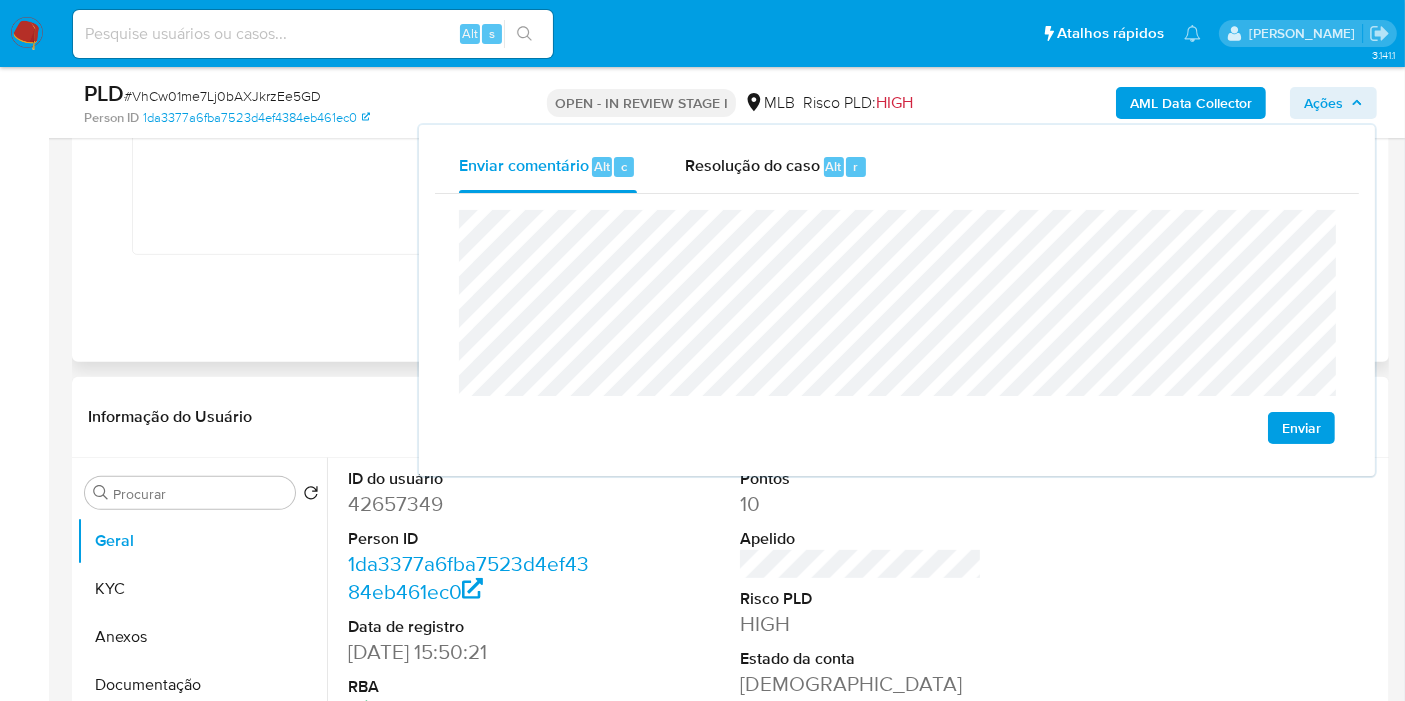click on "Desvio_integral_mlb Criado há 20 dias   Criado: [DATE] 00:27:59 Origem: rules-monitoring    Referência ao id da tabela de resultados da regra em rules-monitoring Admin. Regras V2 Descrição da versão (9) Detectar usuários que tenham comportamento suspeito, que ultrapassem a restrição orçamentária atribuída e tenham tido desvio relevante no mês de análise em relação à sua média histórica Evidência Maior renda VR   Referência da restrição orçamentária Atividade de risco (Sim ou Não) N   Usuário com atividade de risco (Sim ou Não) Entrada total 30d BRL 102172,00   Valor expresso da receita total no mês de análise Renda média 30d BRL 9288,36   Valor médio de receita no mês de análise Risco HIGH   Risco máximo da matriz Z - Variável padronizada que analisa o desvio 2.9375   Variável padronizada que analisa o desvio Valor mediante a variável 80000.0   Valor máximo da restrição orçamentária Qtde de vezes 4   Histórico total de entrada BRL 2134689,16   Nível KYC PF" at bounding box center (730, -35) 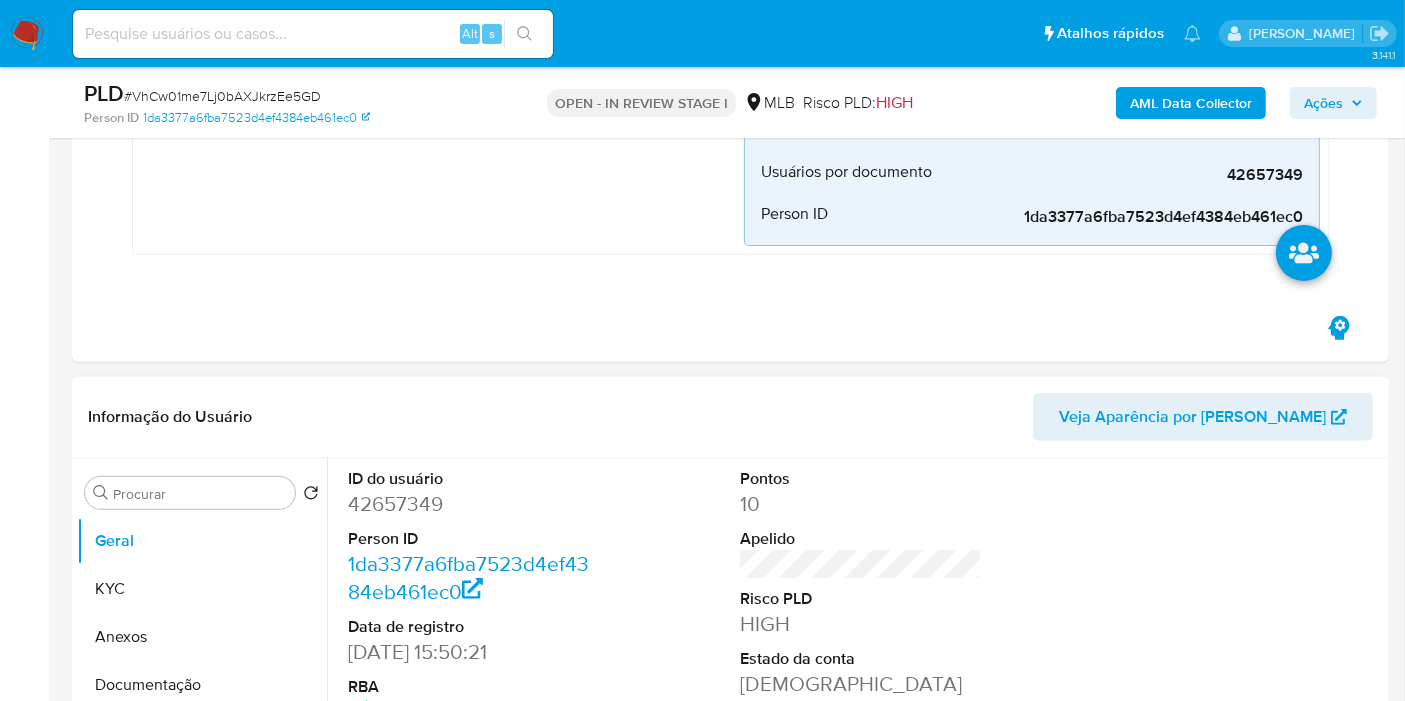 scroll, scrollTop: 888, scrollLeft: 0, axis: vertical 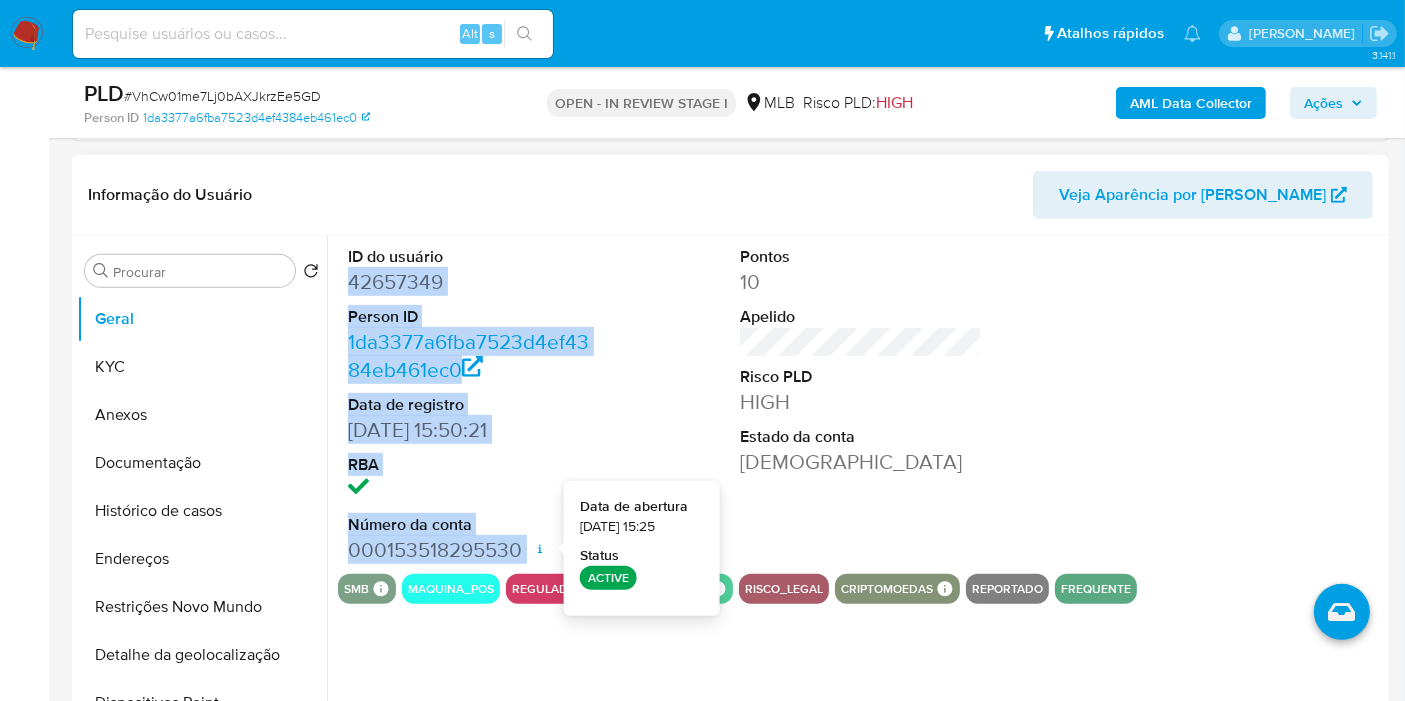 drag, startPoint x: 344, startPoint y: 276, endPoint x: 537, endPoint y: 538, distance: 325.41205 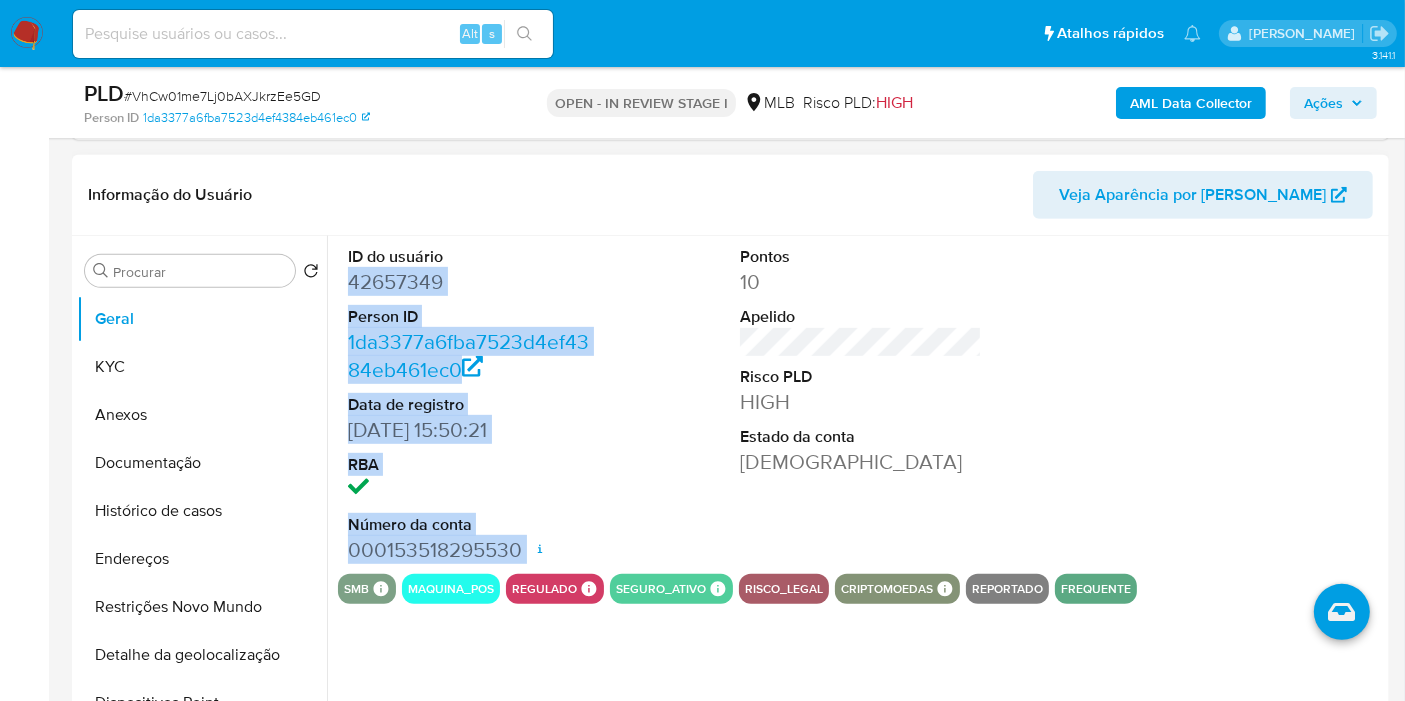copy on "42657349 Person ID 1da3377a6fba7523d4ef4384eb461ec0 Data de registro [DATE] 15:50:21 RBA Número da conta 000153518295530" 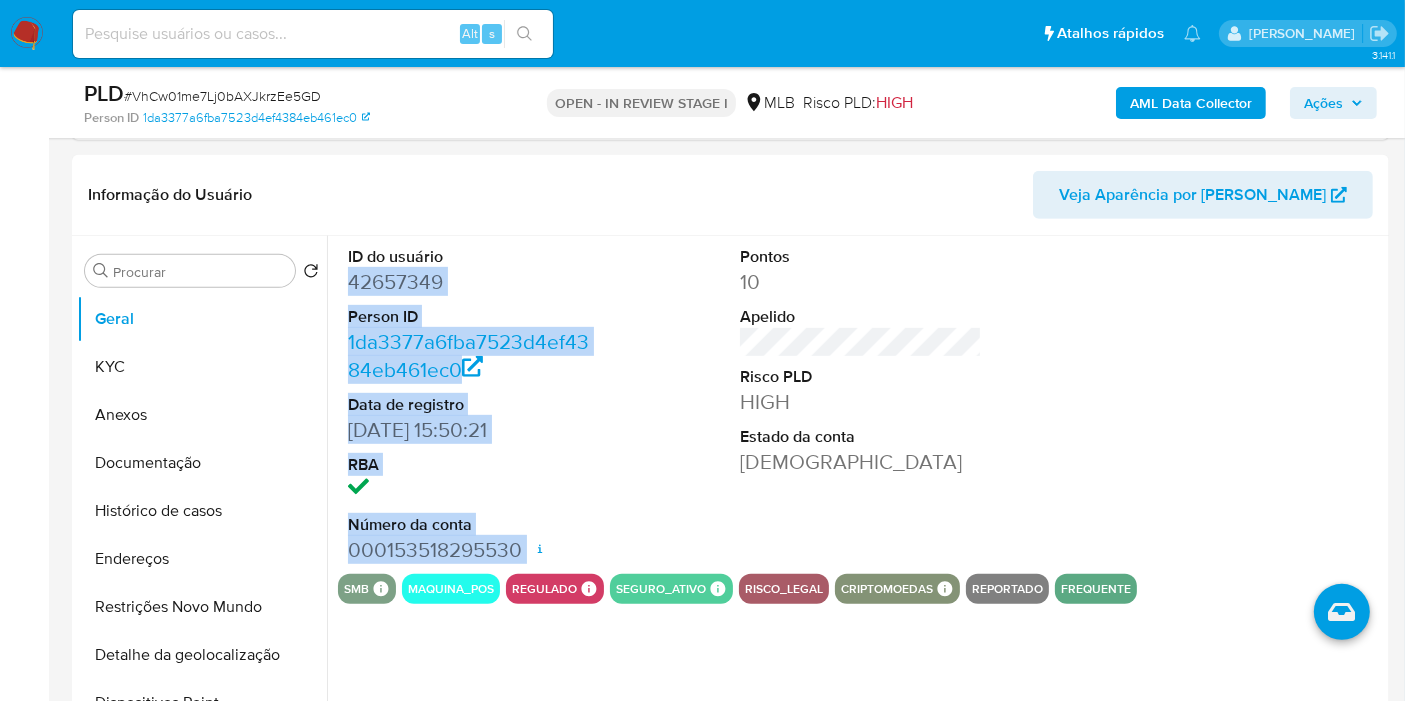 click on "Ações" at bounding box center [1323, 103] 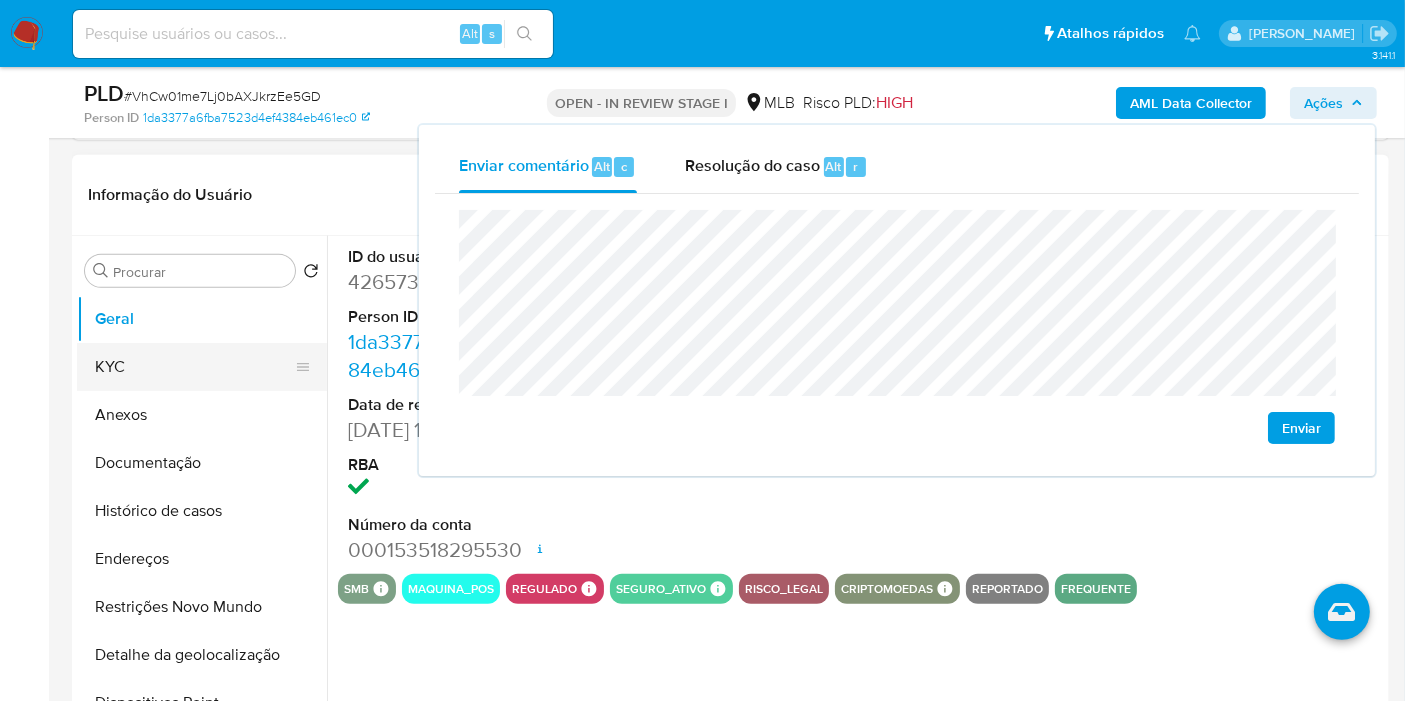 click on "KYC" at bounding box center (194, 367) 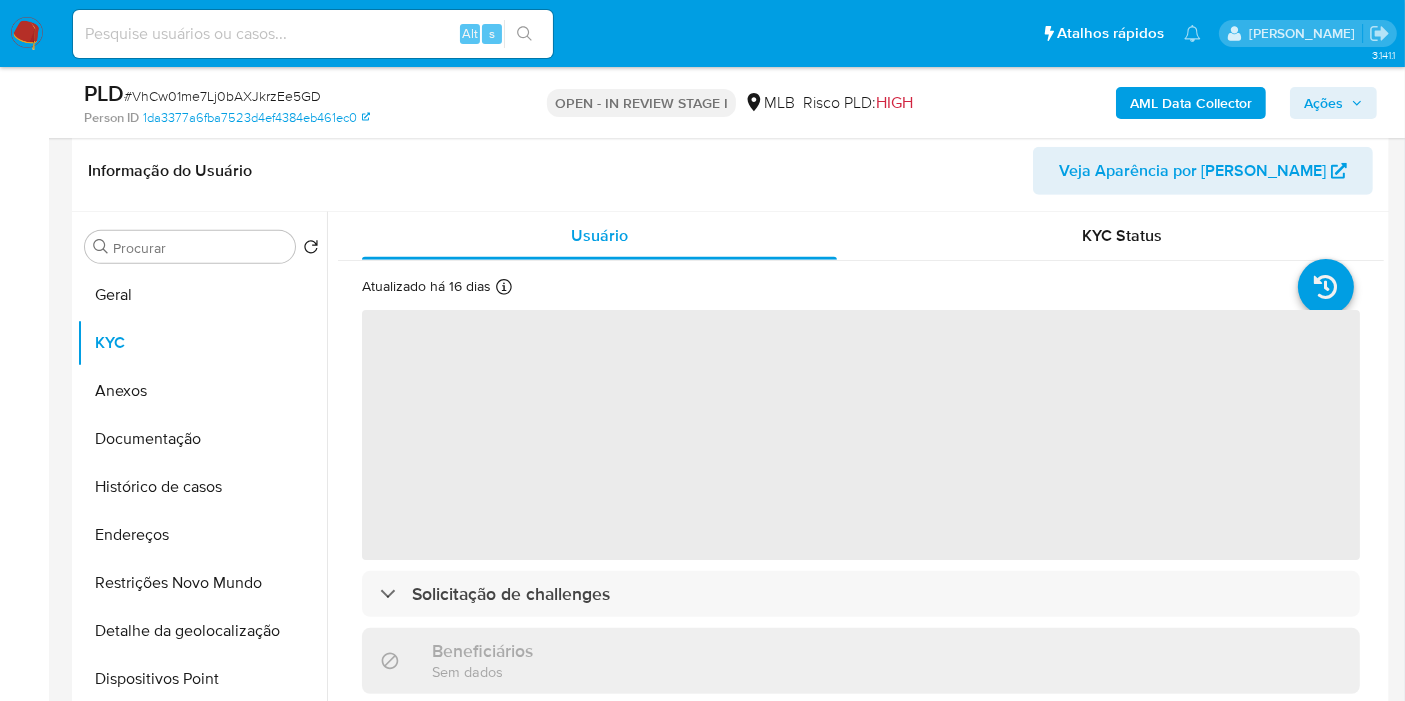 scroll, scrollTop: 1000, scrollLeft: 0, axis: vertical 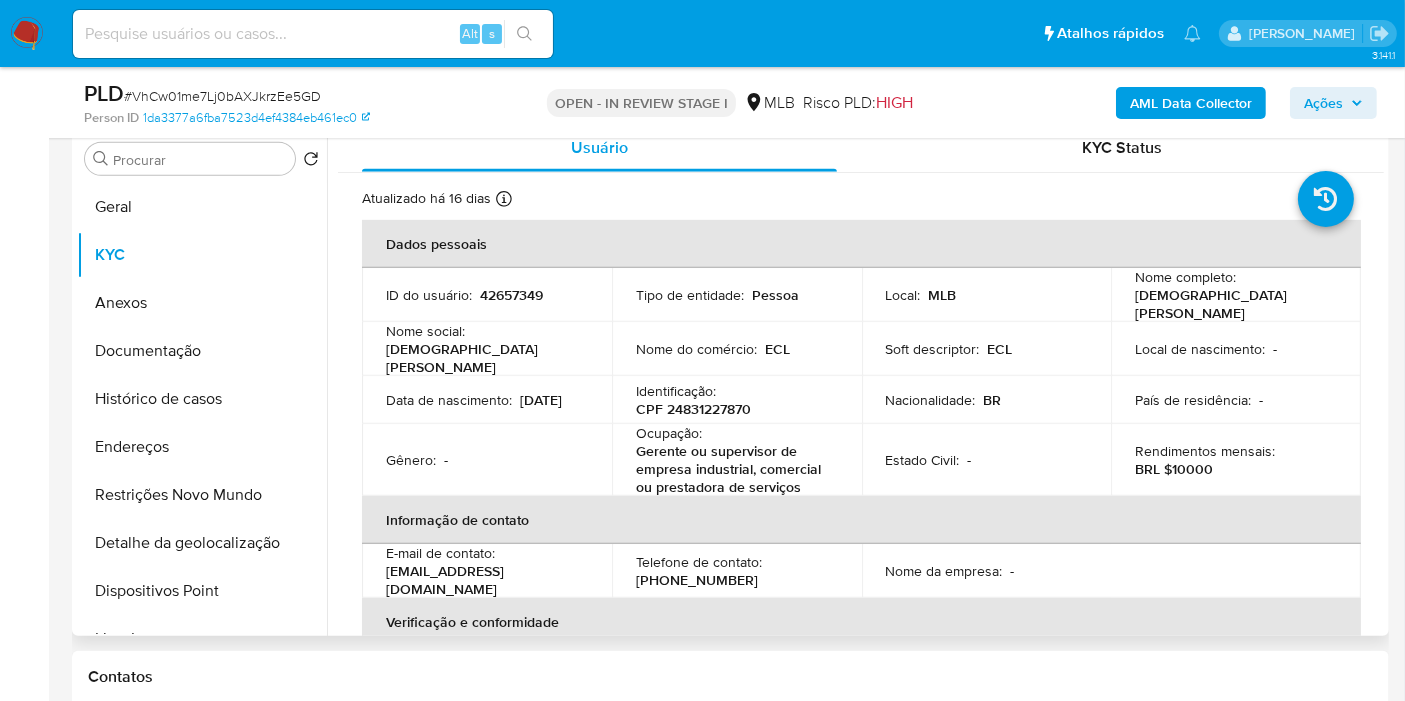 click on "CPF 24831227870" at bounding box center [693, 409] 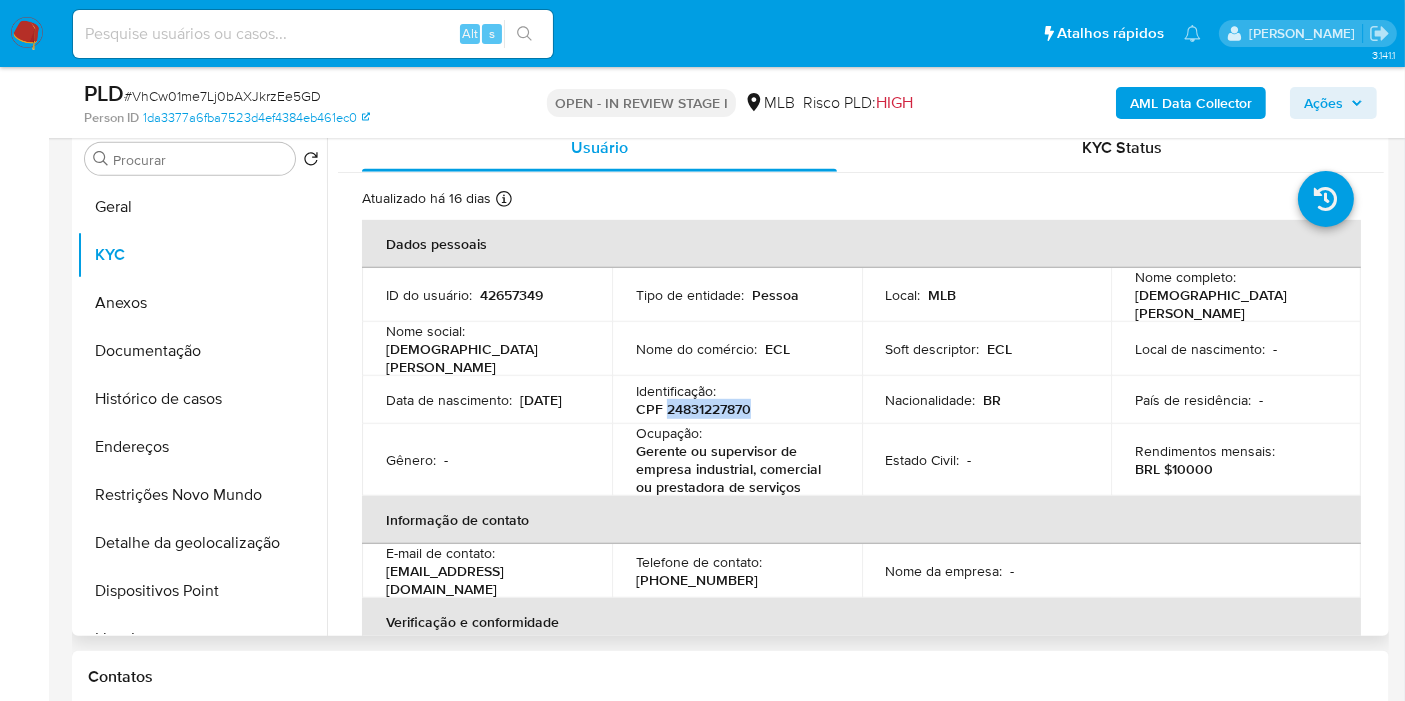 click on "CPF 24831227870" at bounding box center [693, 409] 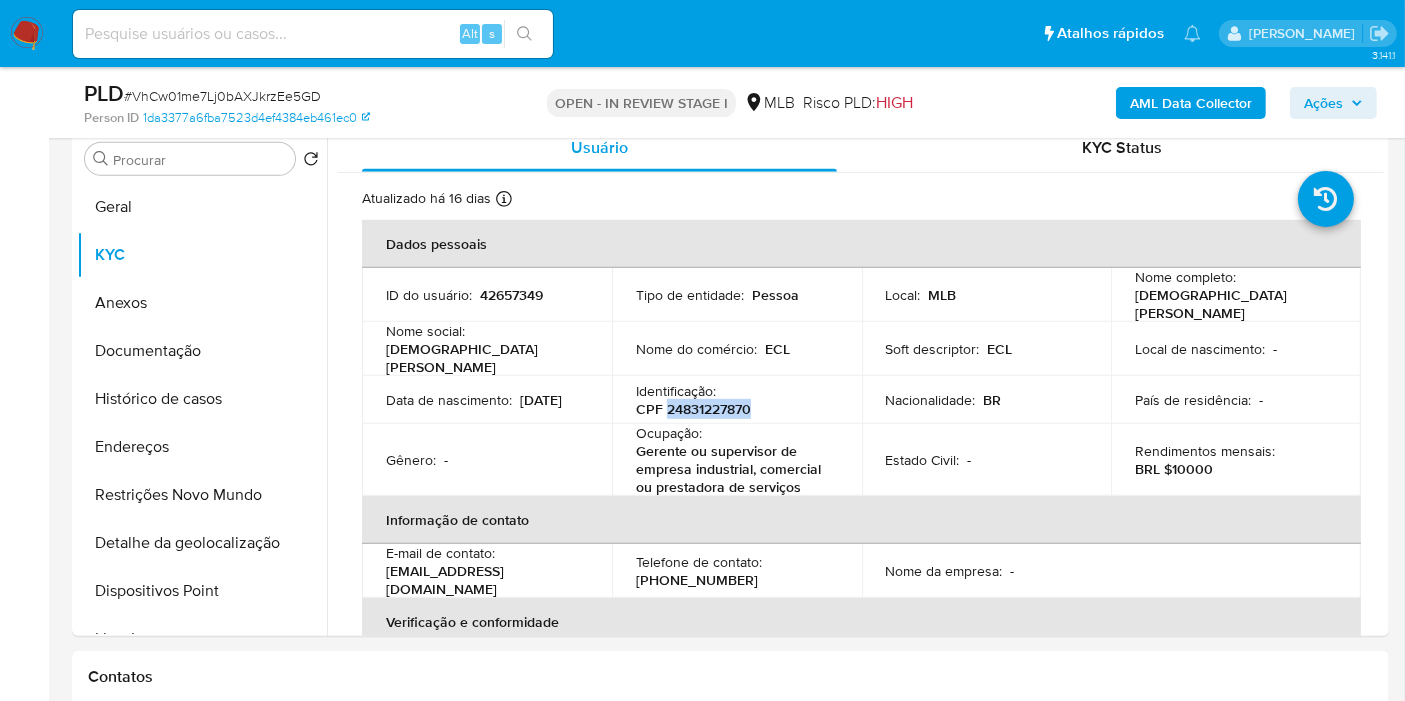 click 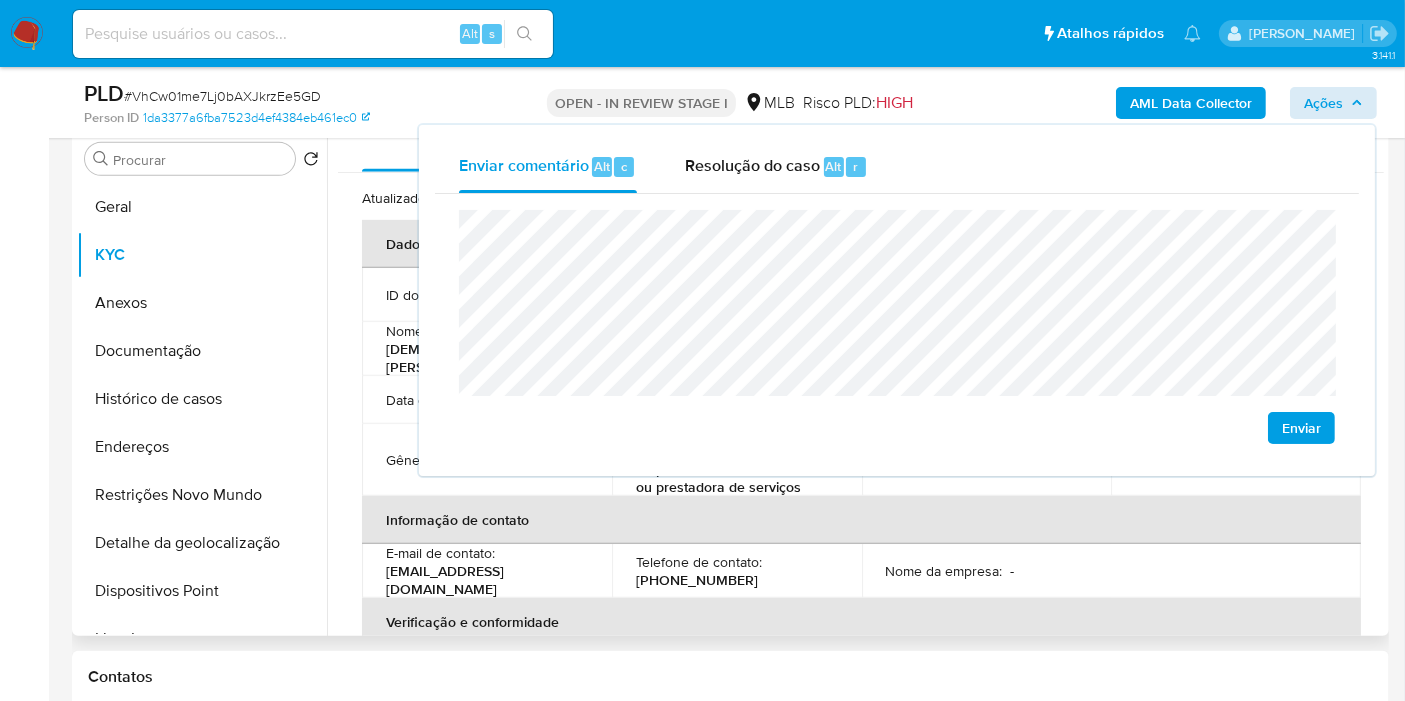 drag, startPoint x: 765, startPoint y: 523, endPoint x: 748, endPoint y: 510, distance: 21.400934 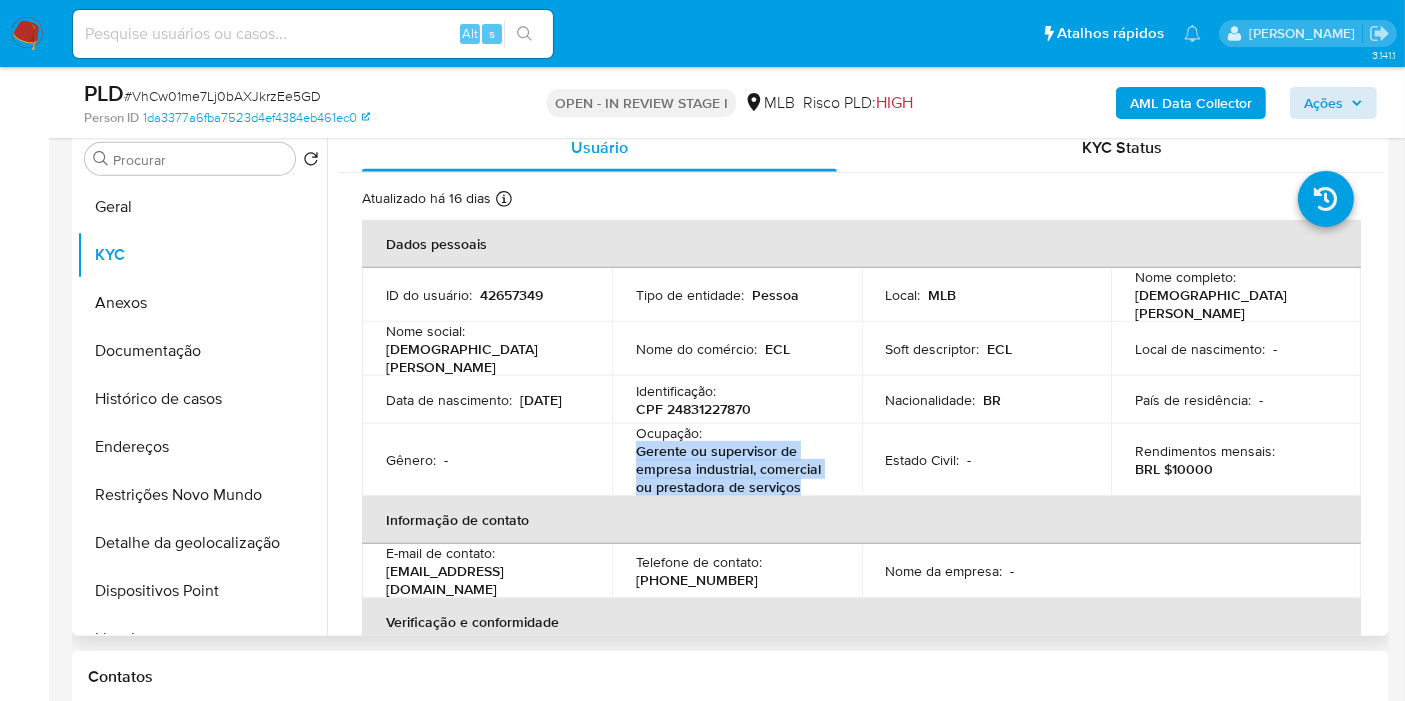 drag, startPoint x: 634, startPoint y: 442, endPoint x: 805, endPoint y: 475, distance: 174.1551 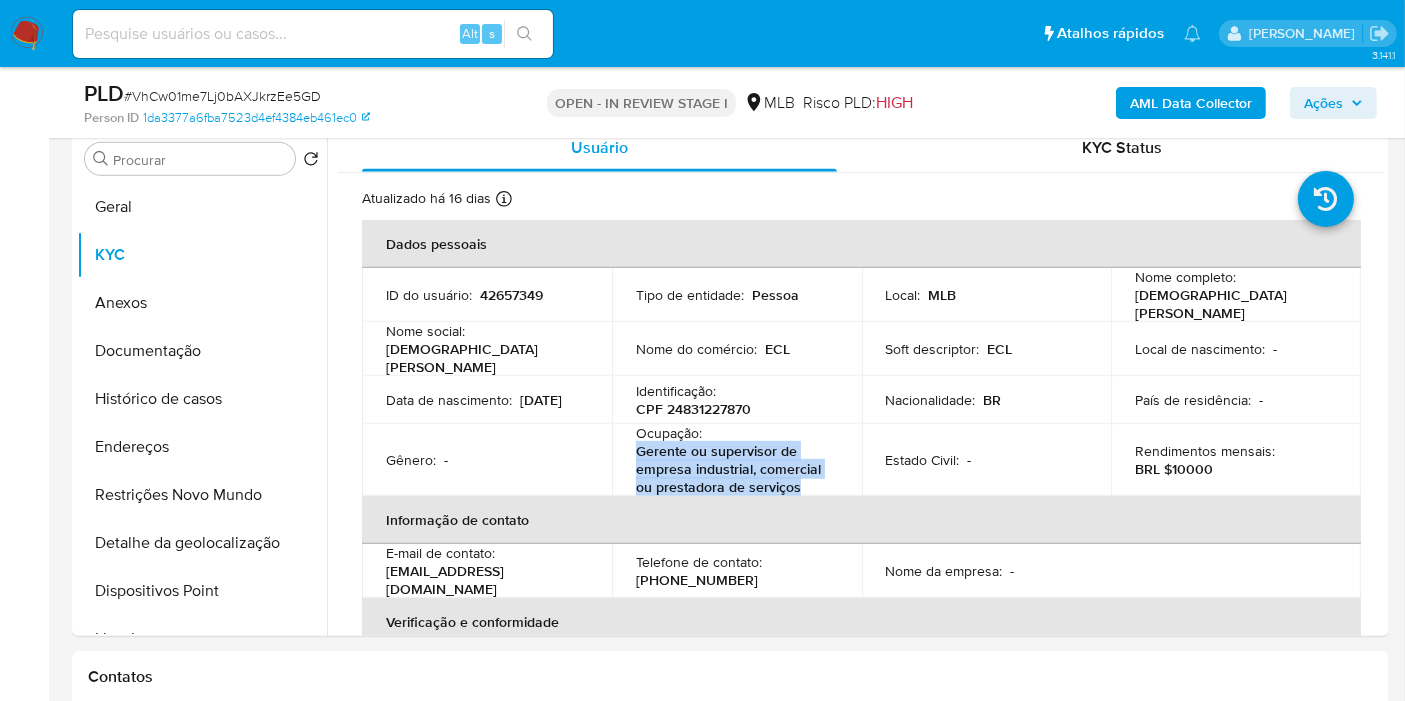 click on "Ações" at bounding box center [1323, 103] 